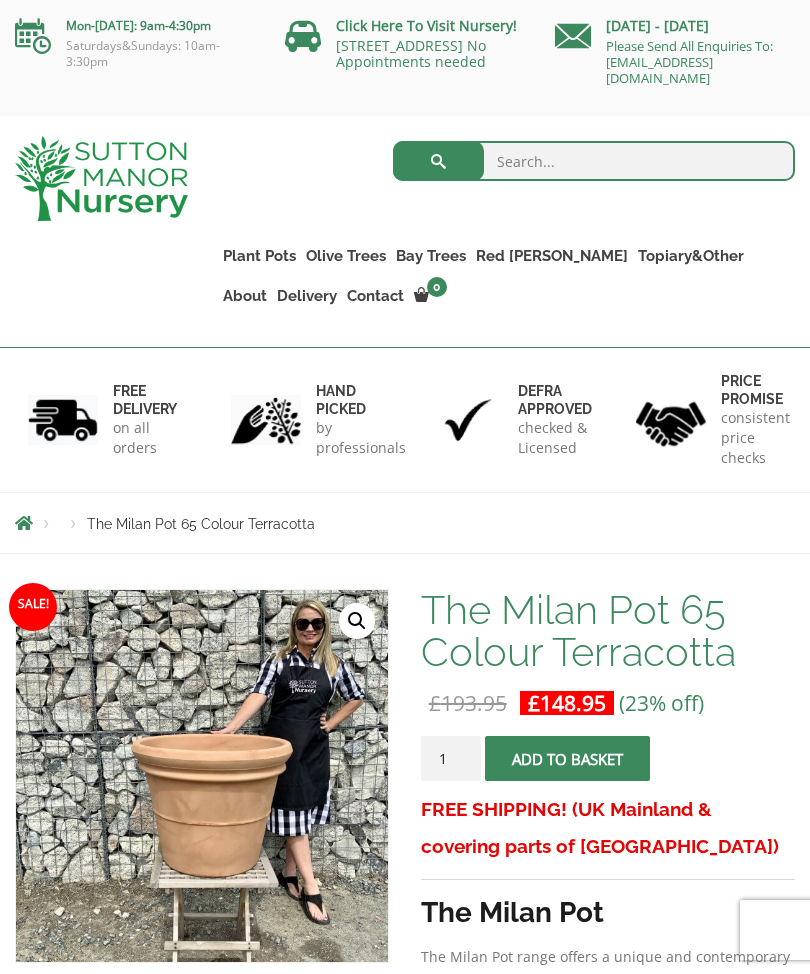 scroll, scrollTop: 0, scrollLeft: 0, axis: both 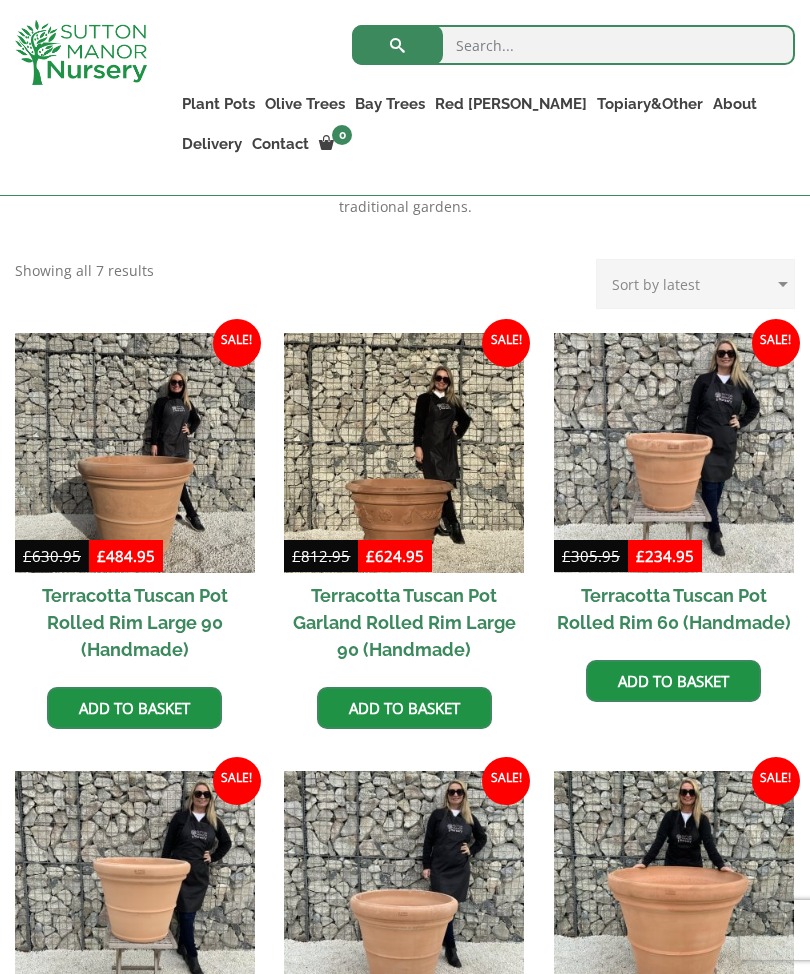click on "Cylinders Traditionals" at bounding box center (0, 0) 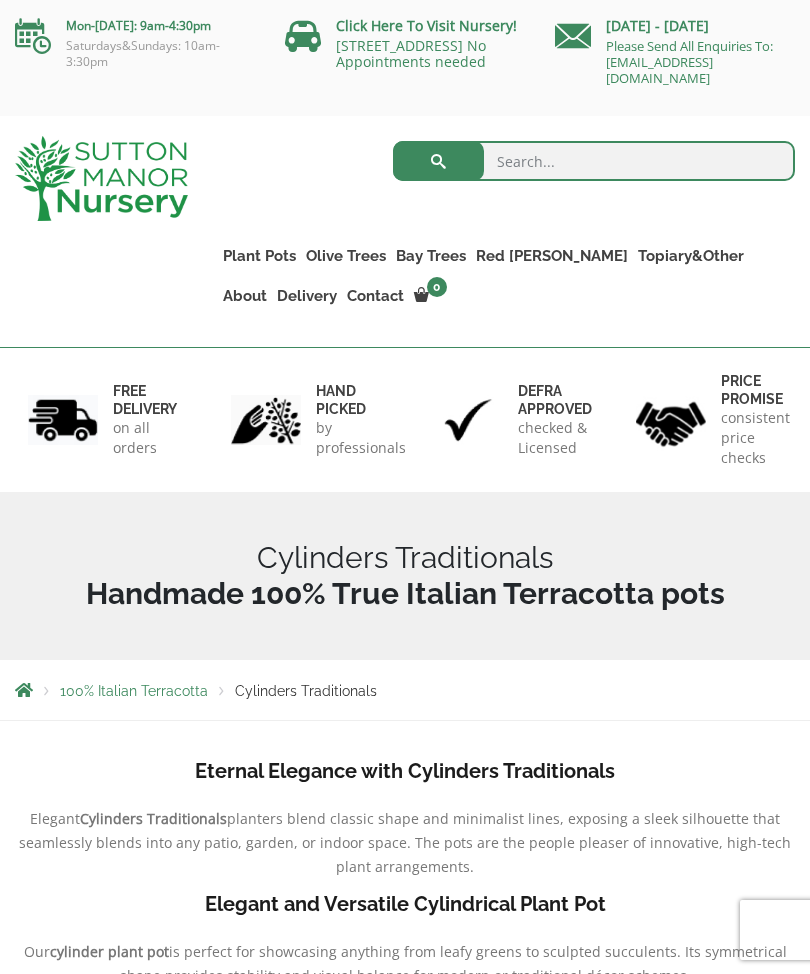 scroll, scrollTop: 47, scrollLeft: 0, axis: vertical 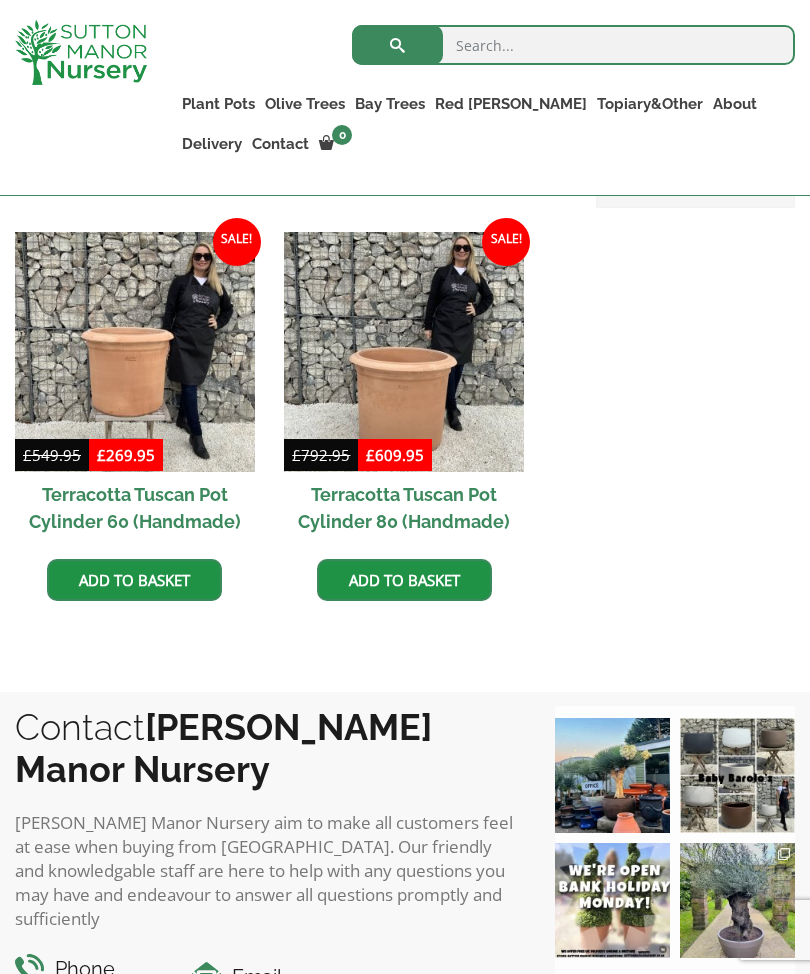 click at bounding box center (135, 352) 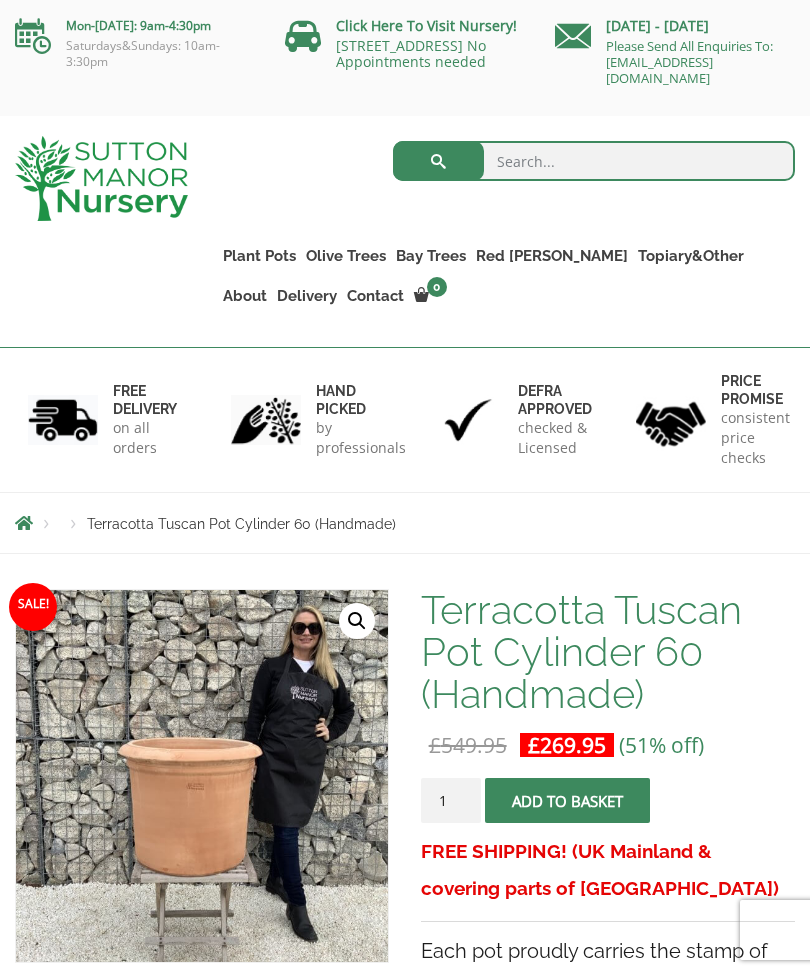 scroll, scrollTop: 0, scrollLeft: 0, axis: both 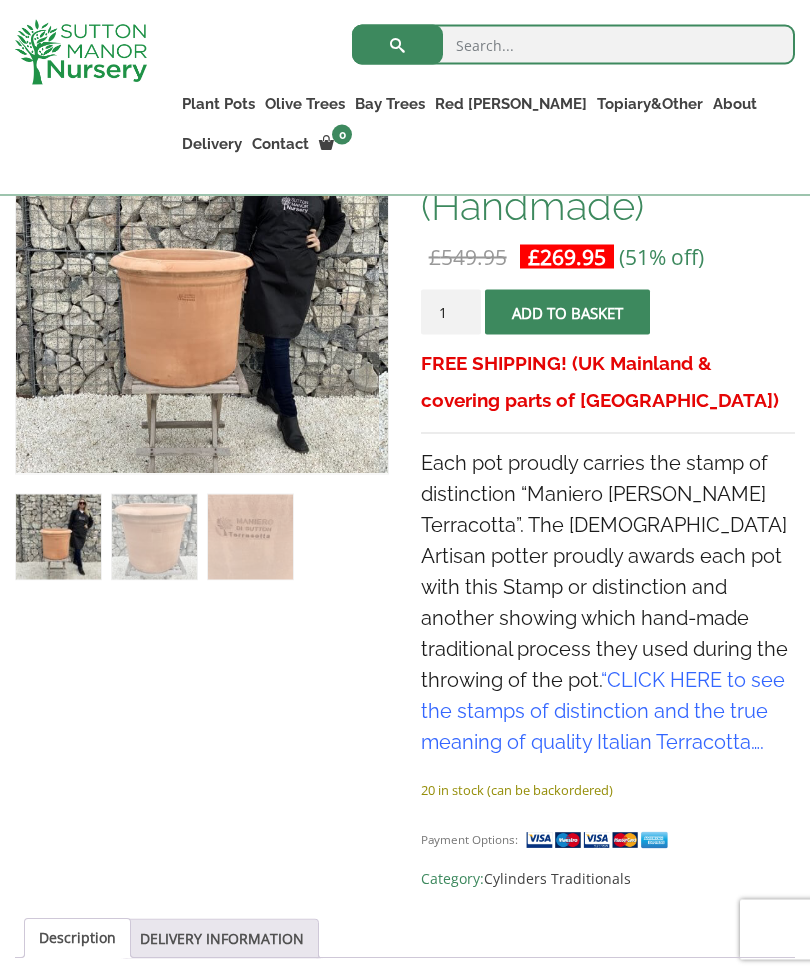 click on "CLICK HERE to see the stamps of distinction and the true meaning of quality Italian Terracotta" at bounding box center (603, 711) 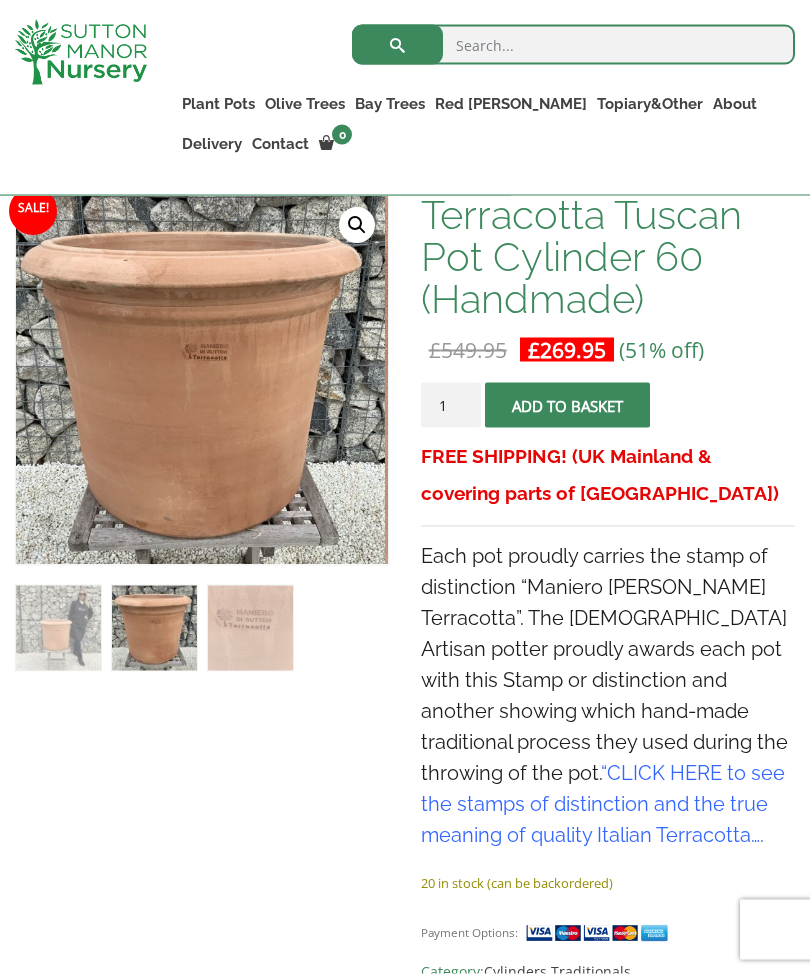 scroll, scrollTop: 360, scrollLeft: 0, axis: vertical 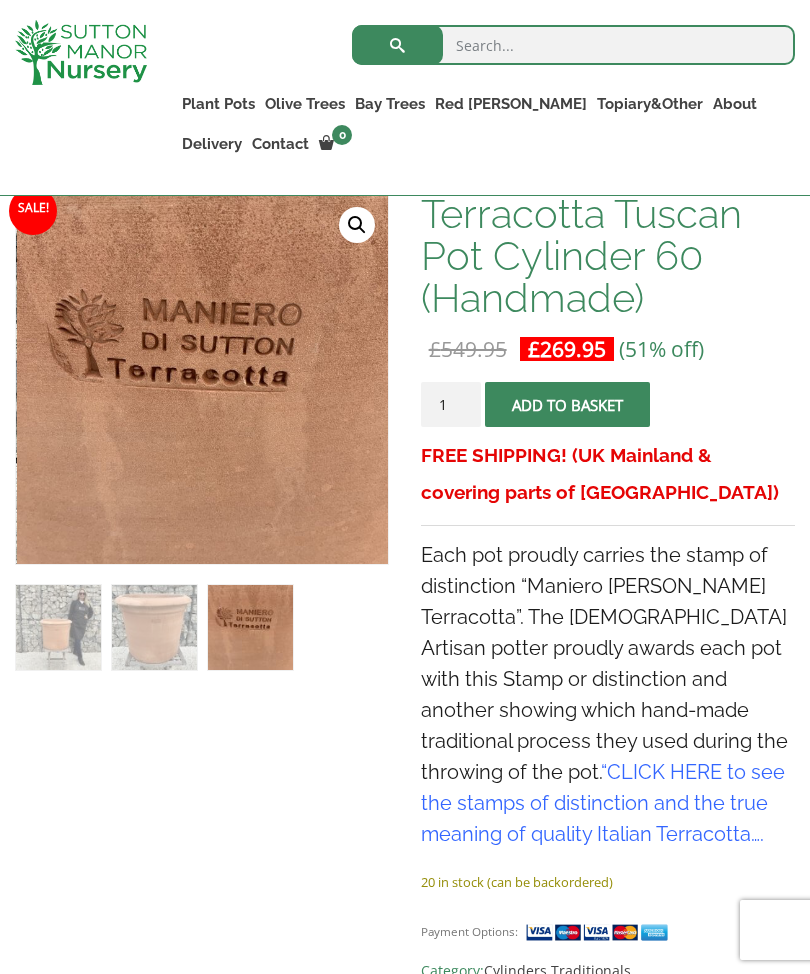 click on "Vietnamese Pots" at bounding box center (0, 0) 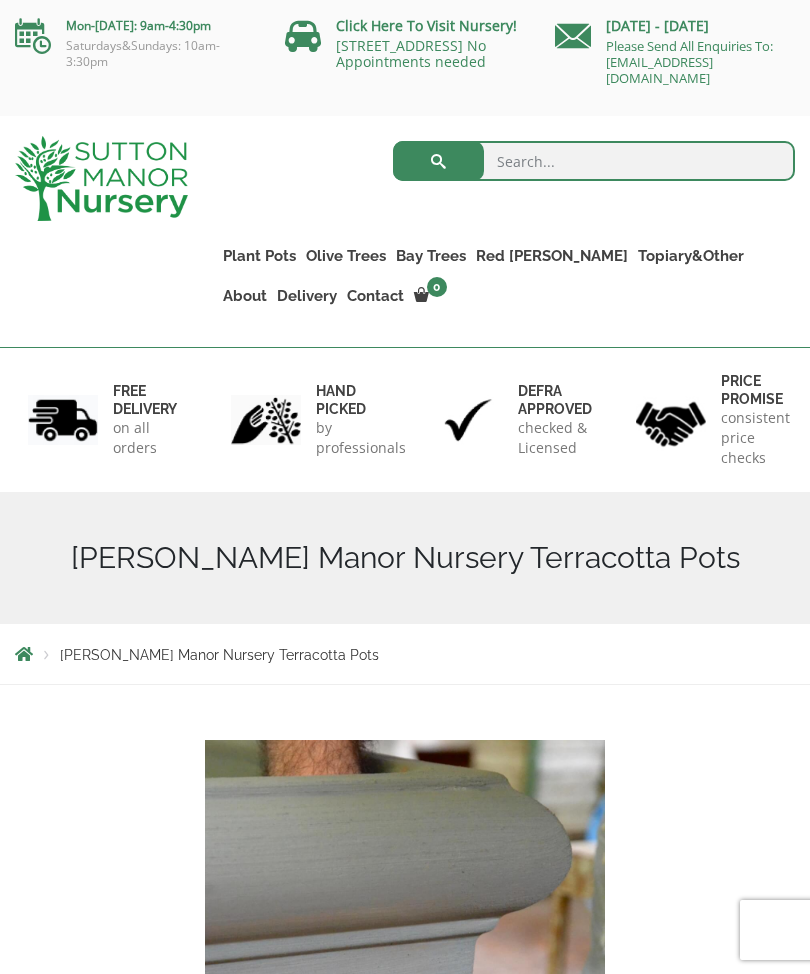 scroll, scrollTop: 0, scrollLeft: 0, axis: both 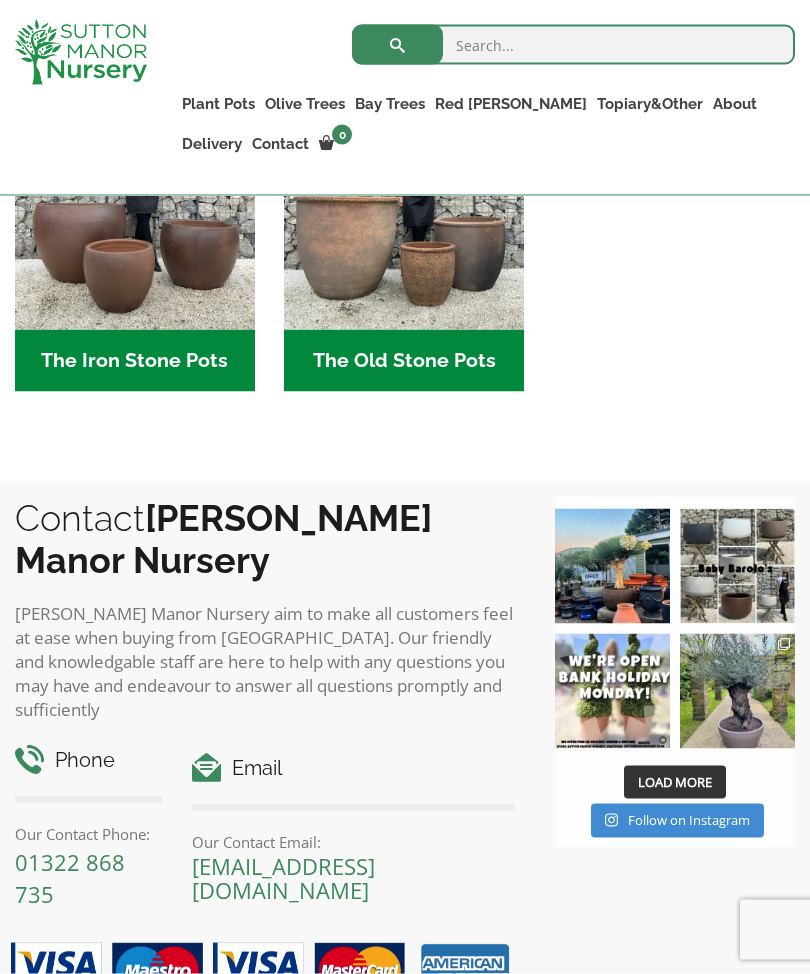 click on "The Iron Stone Pots  (6)" at bounding box center (135, 361) 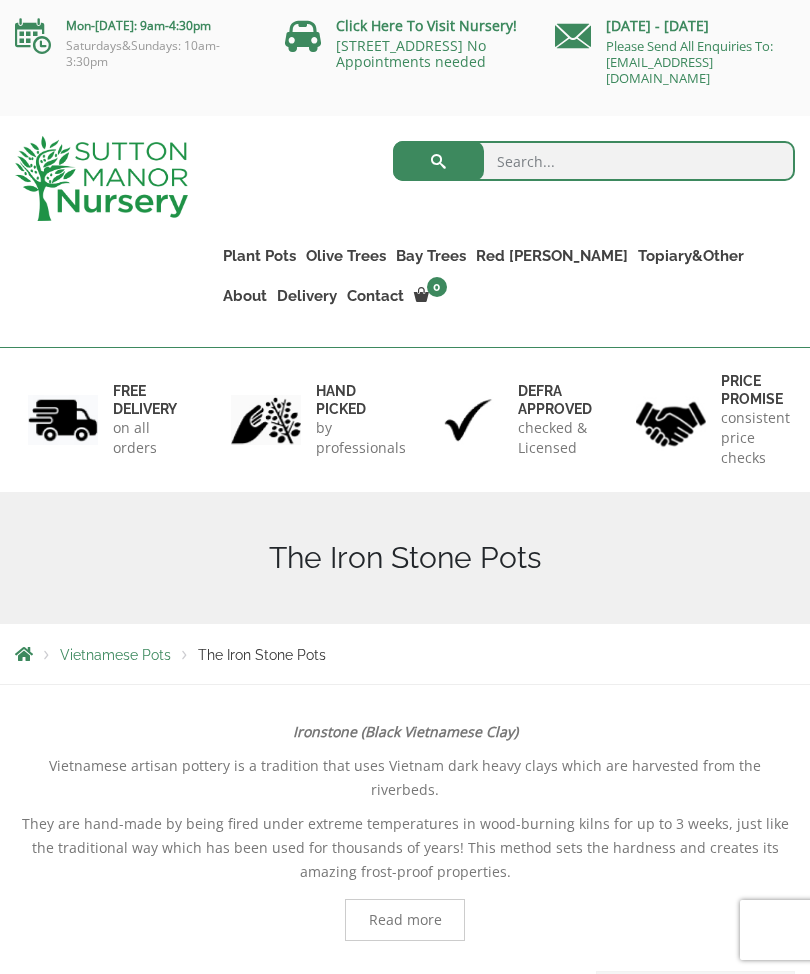 scroll, scrollTop: 0, scrollLeft: 0, axis: both 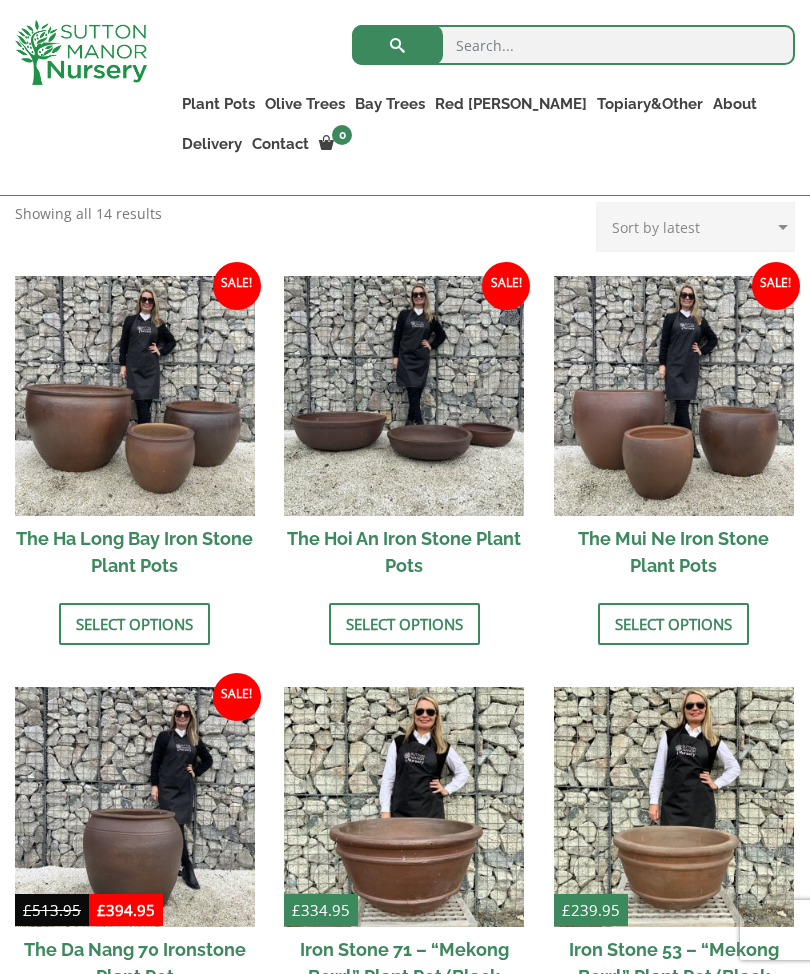 click on "Select options" at bounding box center [134, 624] 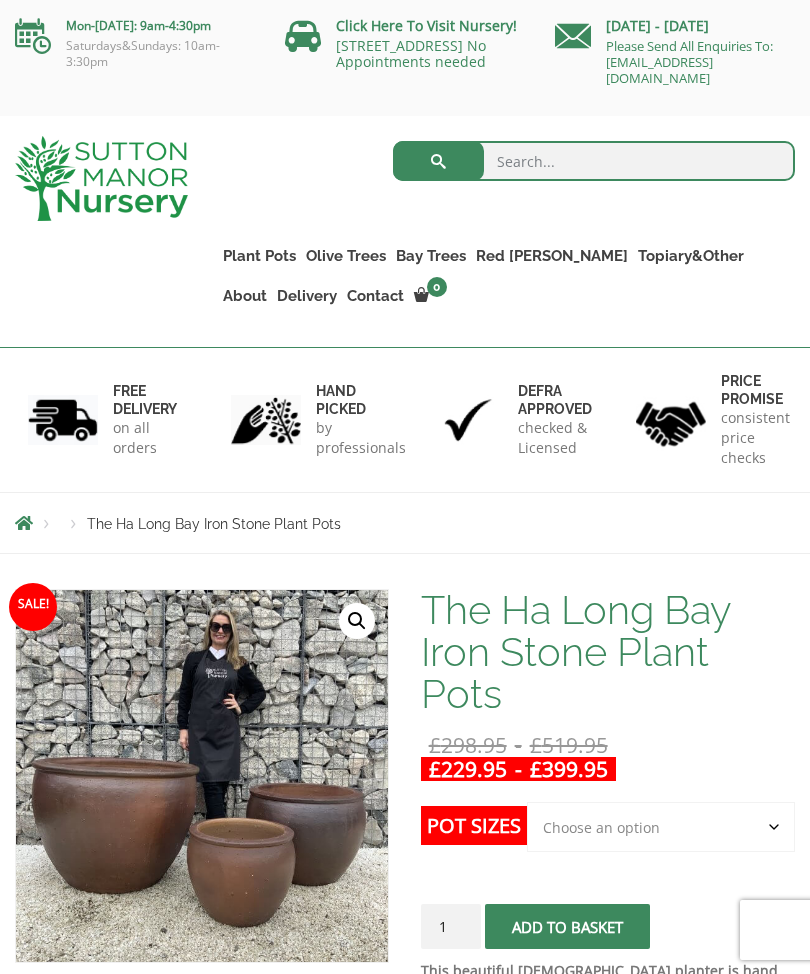 scroll, scrollTop: 0, scrollLeft: 0, axis: both 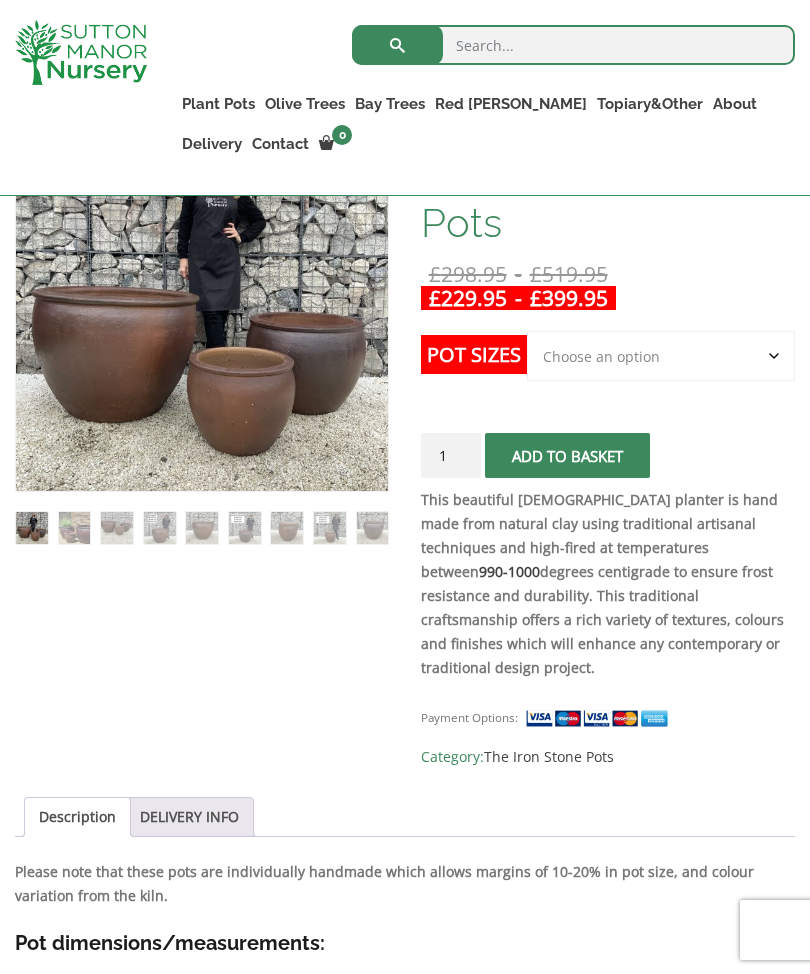 click on "Choose an option 3rd to Largest Pot In The Picture 2nd to Largest Pot In The Picture Largest pot In The Picture" 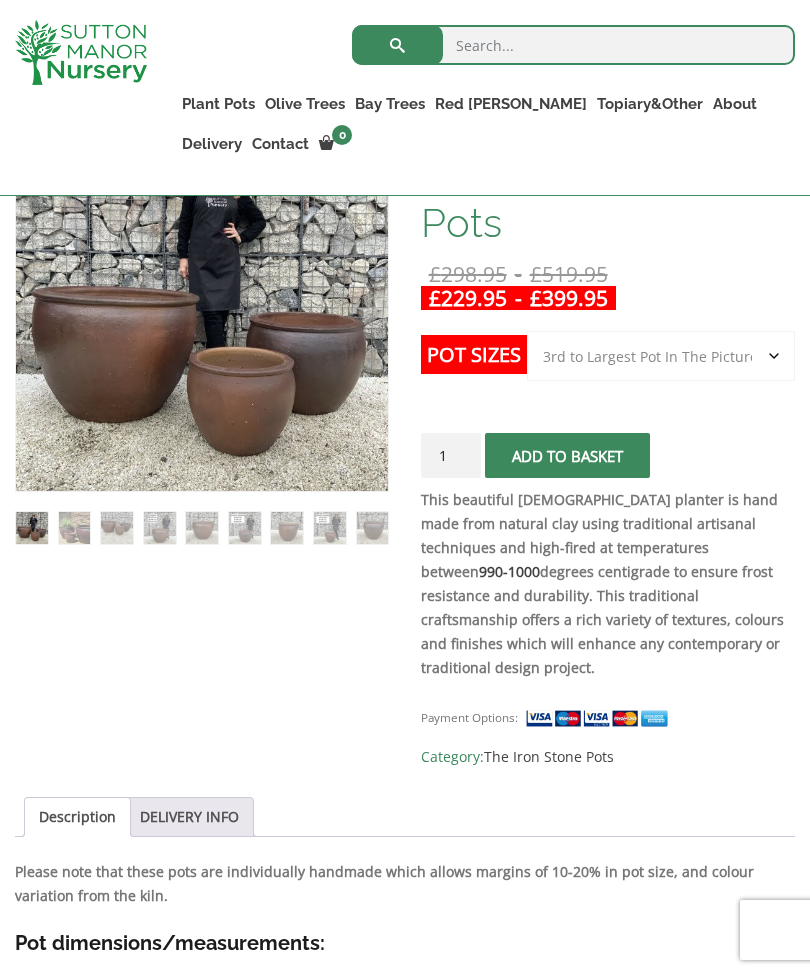 select on "3rd to Largest Pot In The Picture" 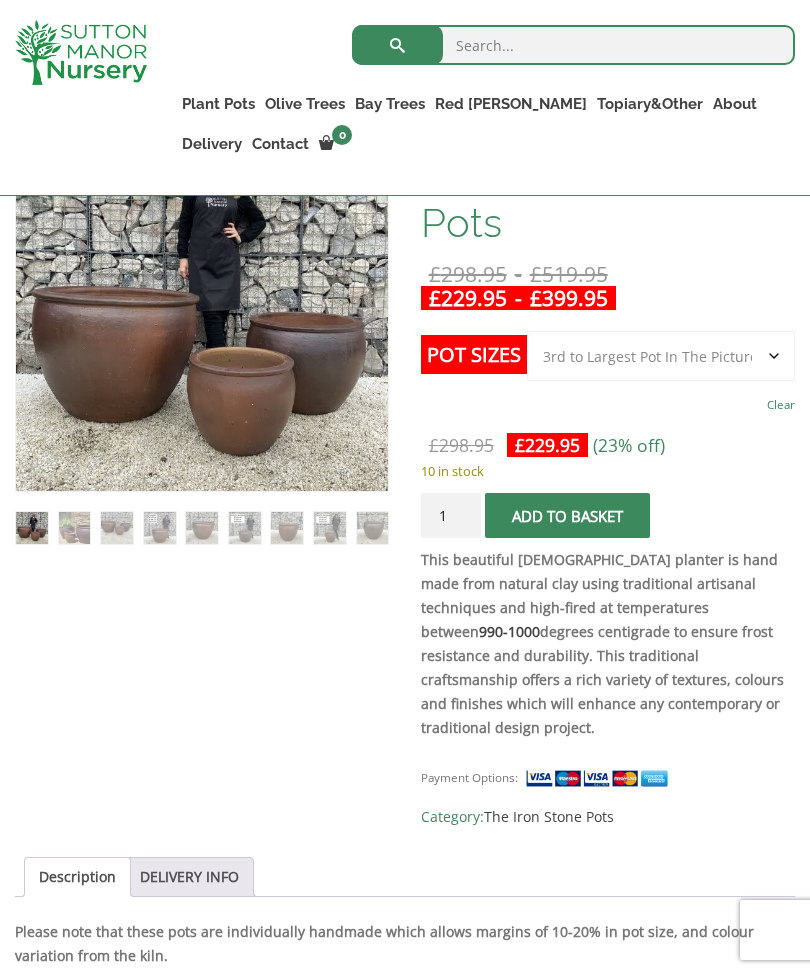 click at bounding box center [287, 528] 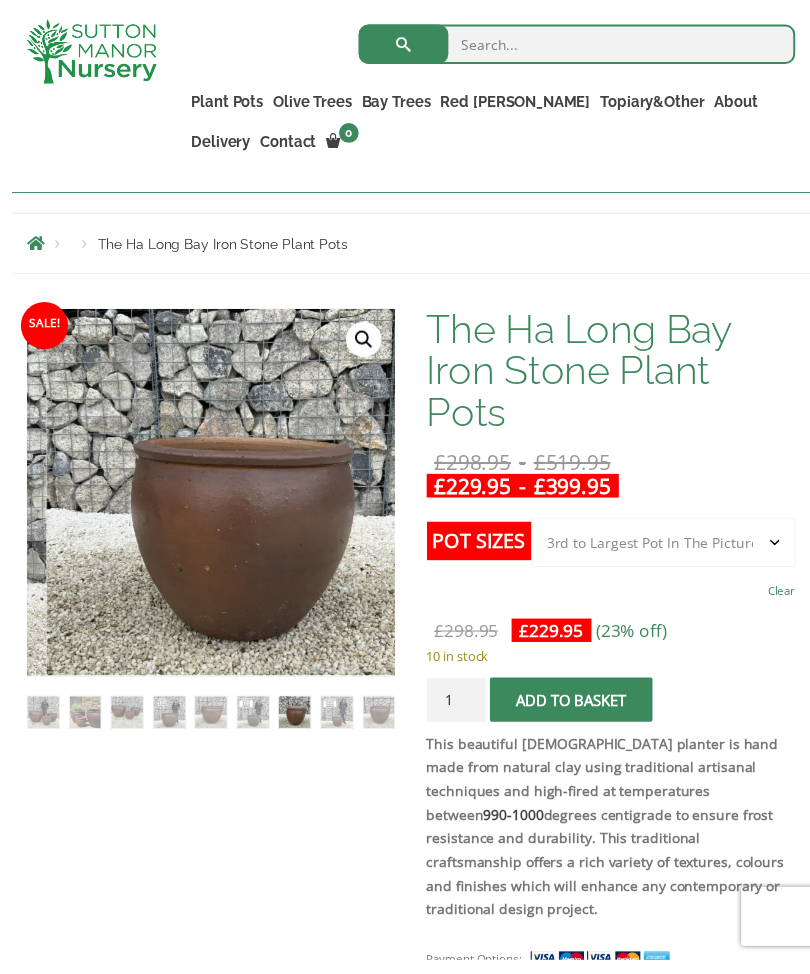 scroll, scrollTop: 312, scrollLeft: 0, axis: vertical 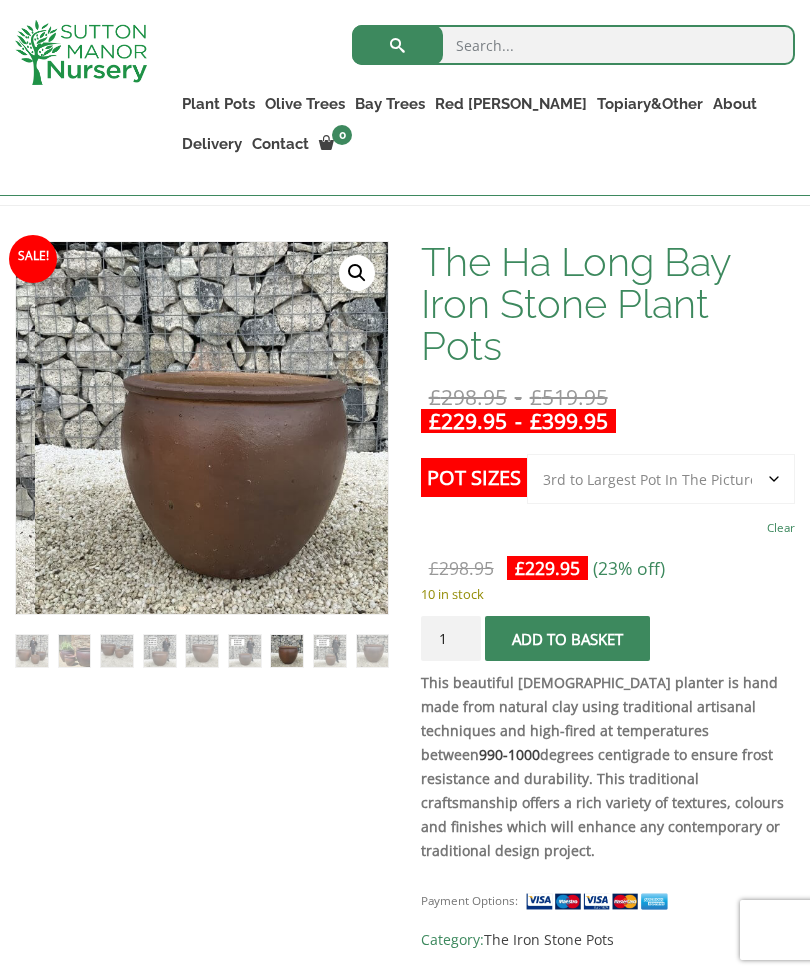click at bounding box center [330, 651] 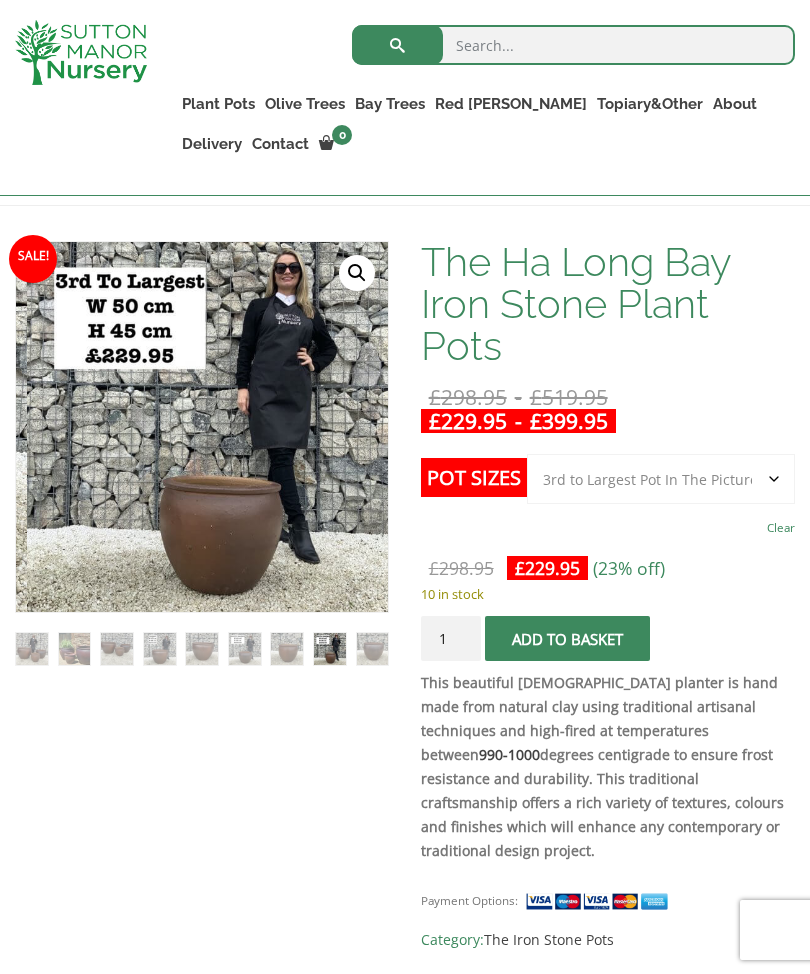 click at bounding box center [470, 685] 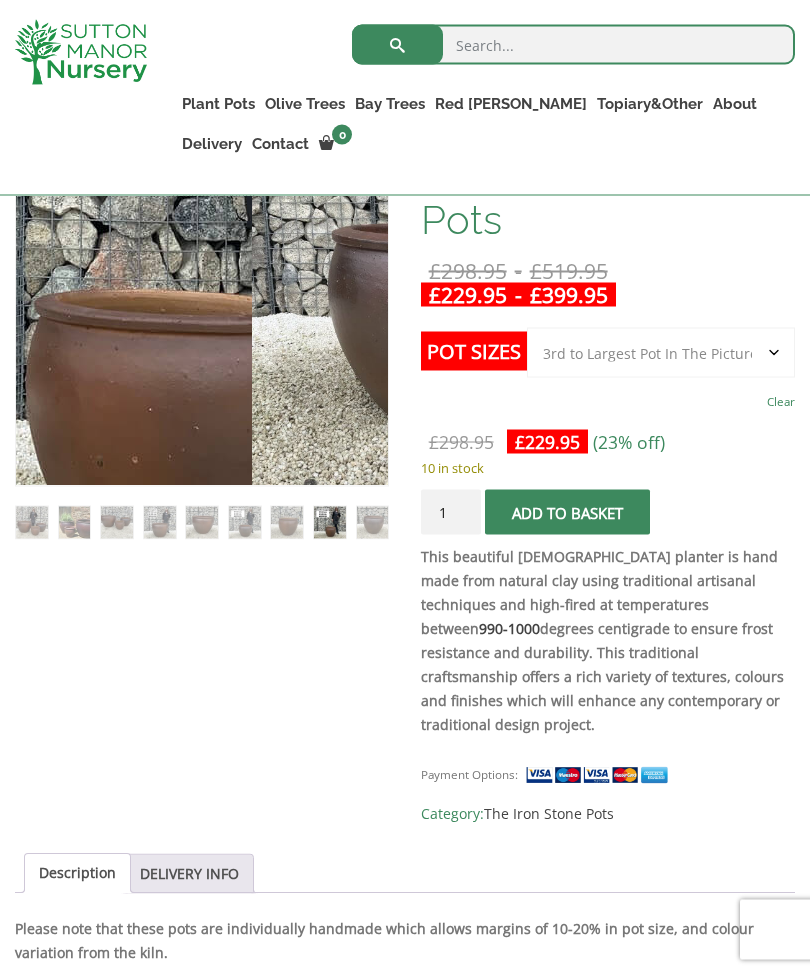 scroll, scrollTop: 421, scrollLeft: 0, axis: vertical 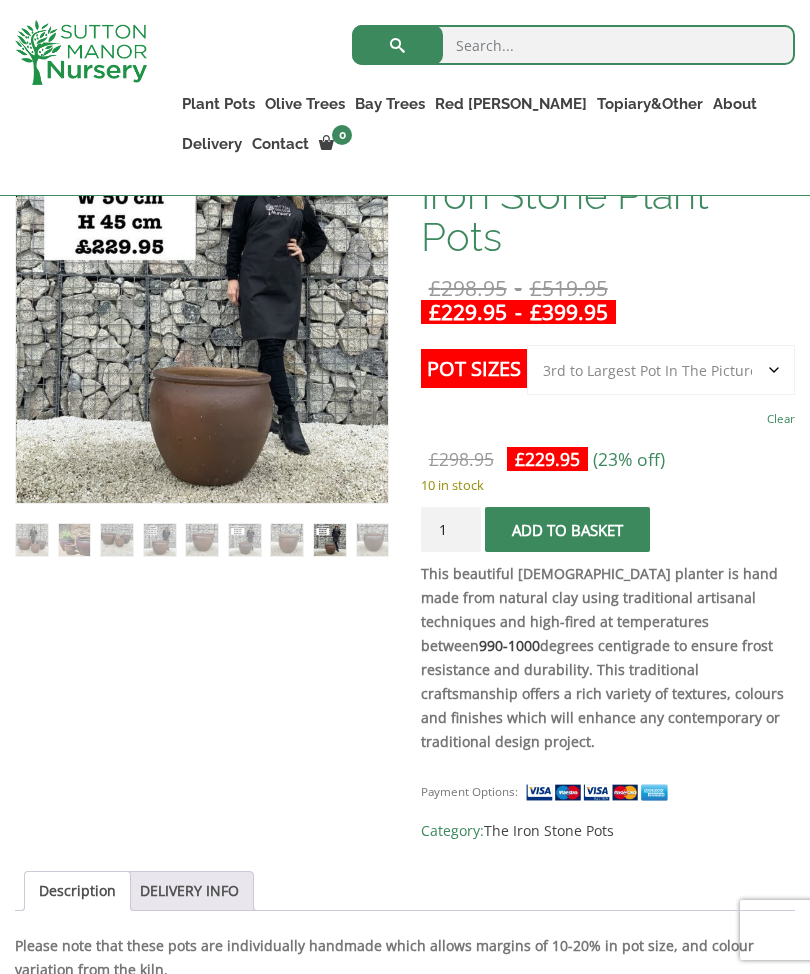 click at bounding box center [460, 576] 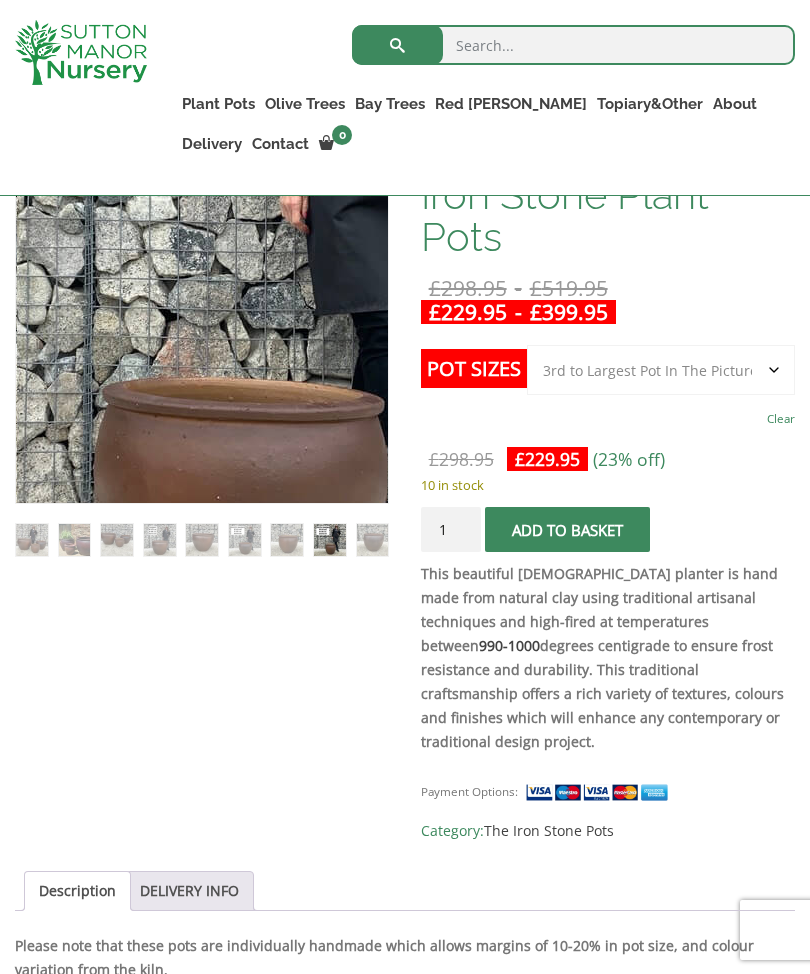 click at bounding box center [222, 264] 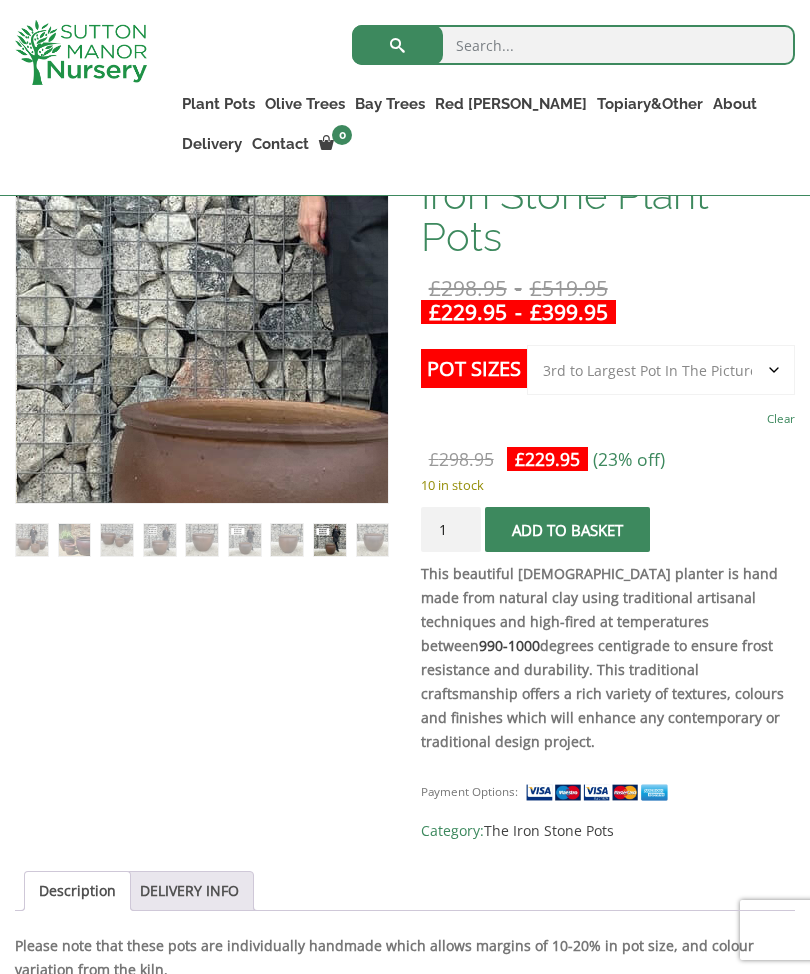 click at bounding box center [240, 285] 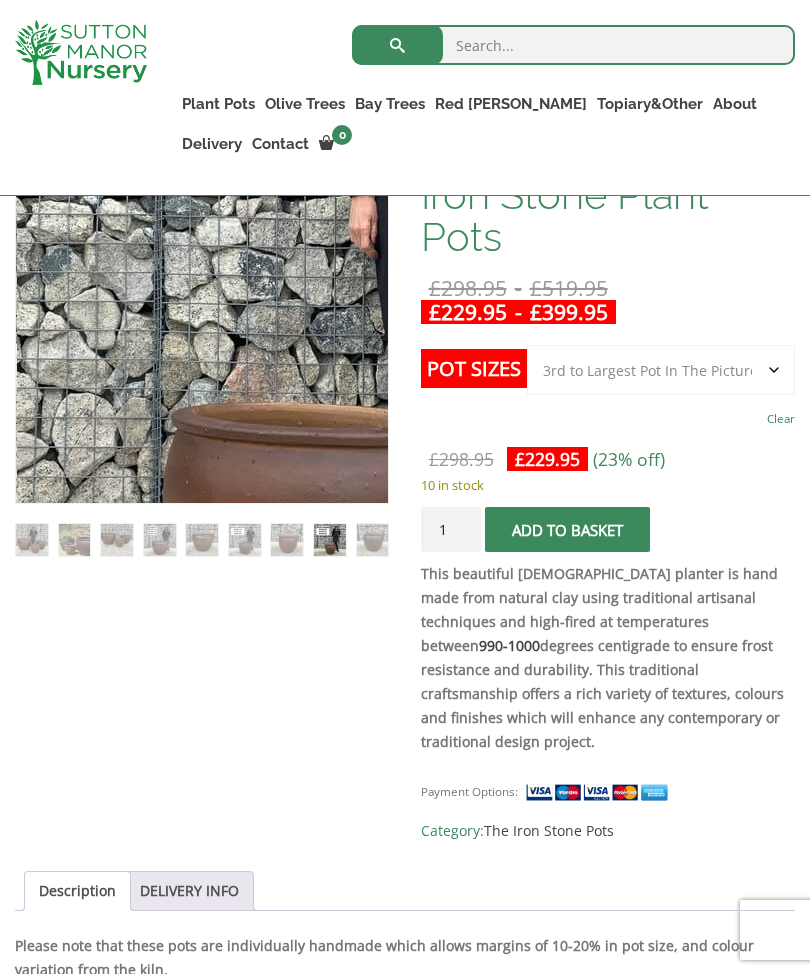 click at bounding box center (291, 289) 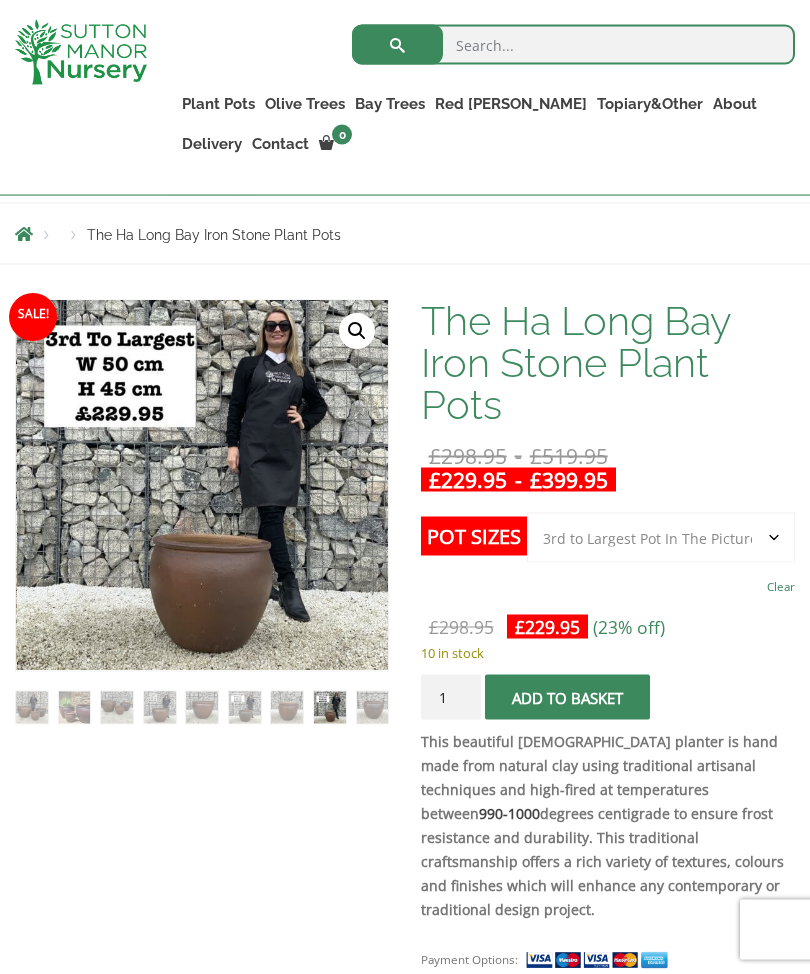 scroll, scrollTop: 211, scrollLeft: 0, axis: vertical 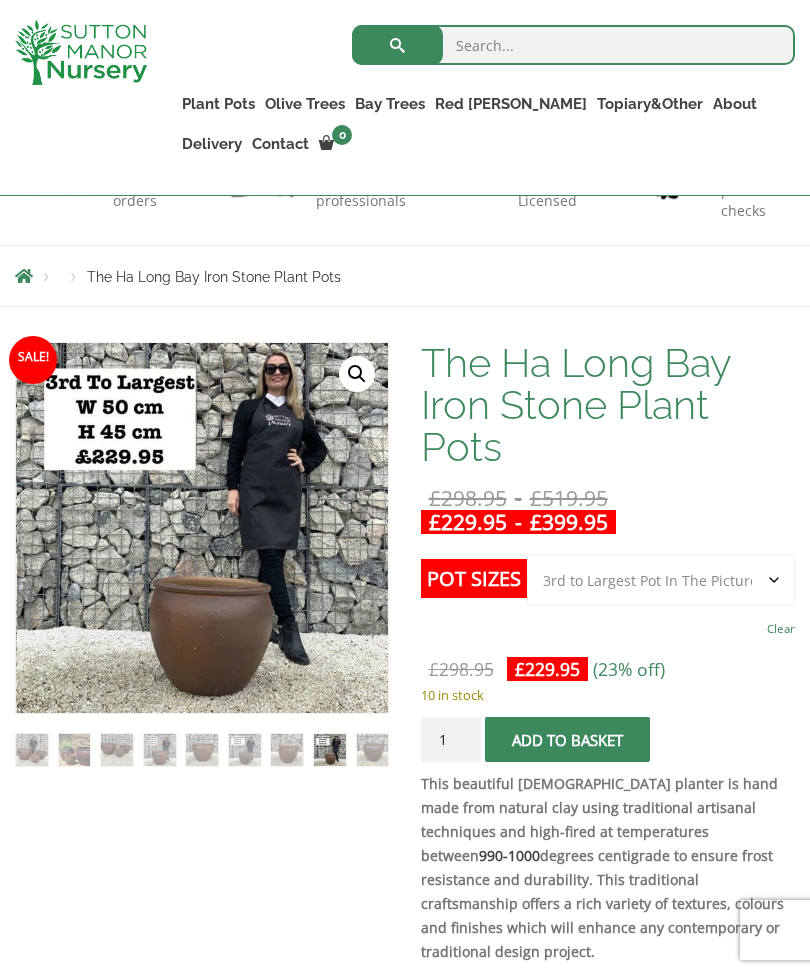 click on "Vietnamese Pots" at bounding box center [0, 0] 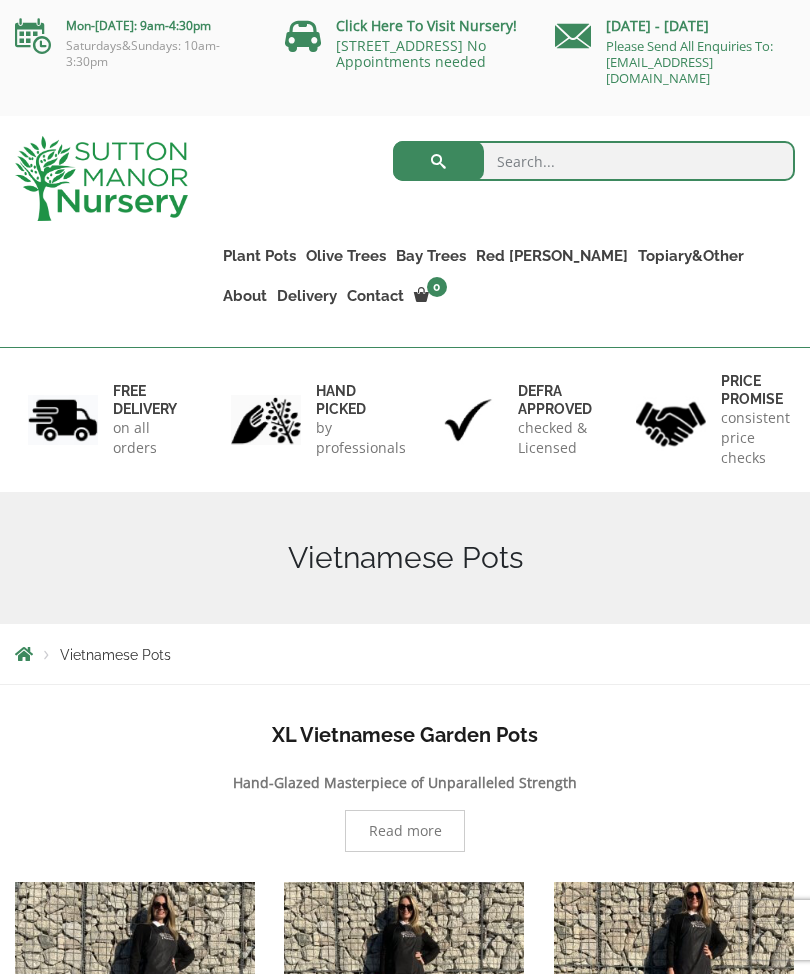 scroll, scrollTop: 352, scrollLeft: 0, axis: vertical 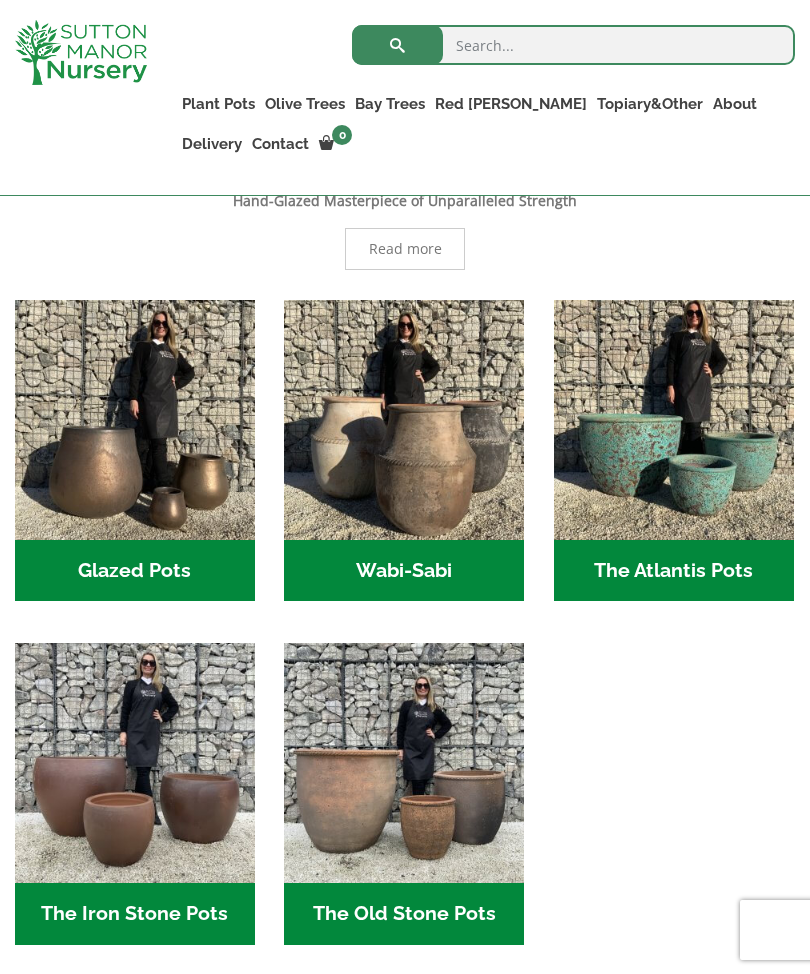 click at bounding box center (674, 420) 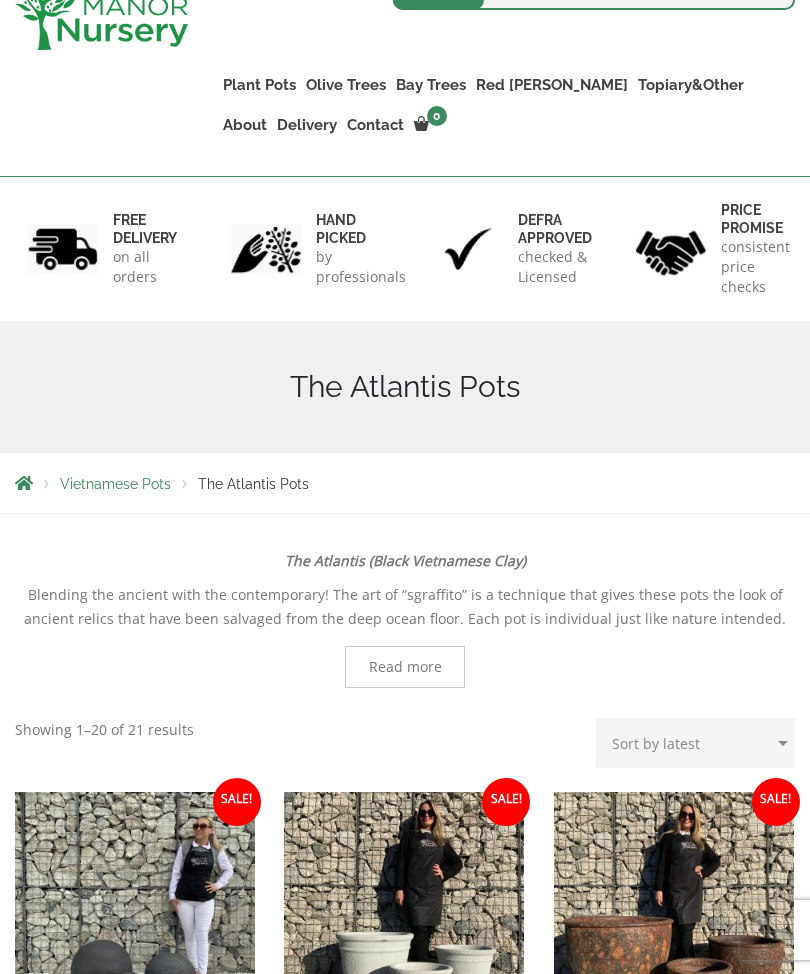 scroll, scrollTop: 690, scrollLeft: 0, axis: vertical 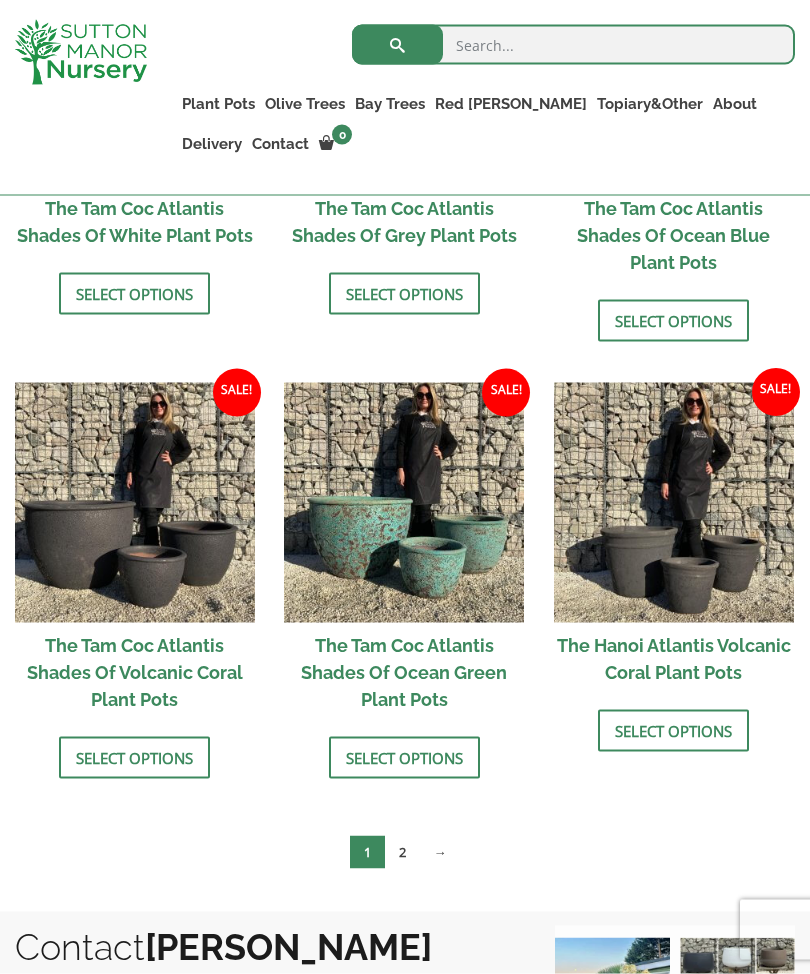 click on "2" at bounding box center [402, 852] 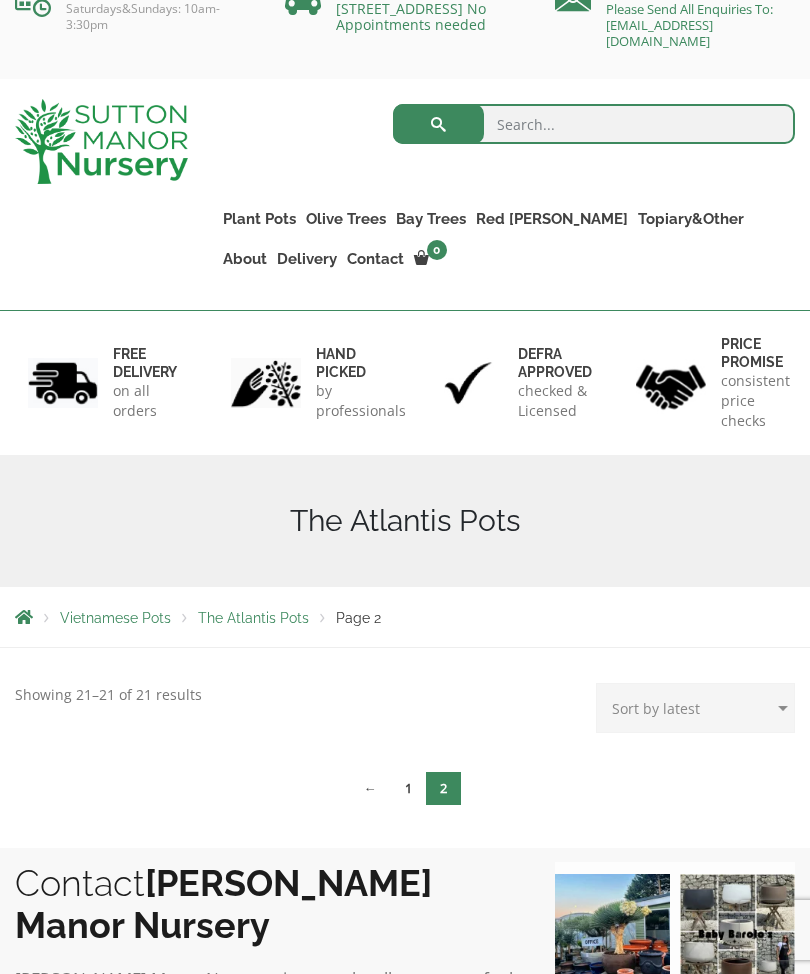 scroll, scrollTop: 429, scrollLeft: 0, axis: vertical 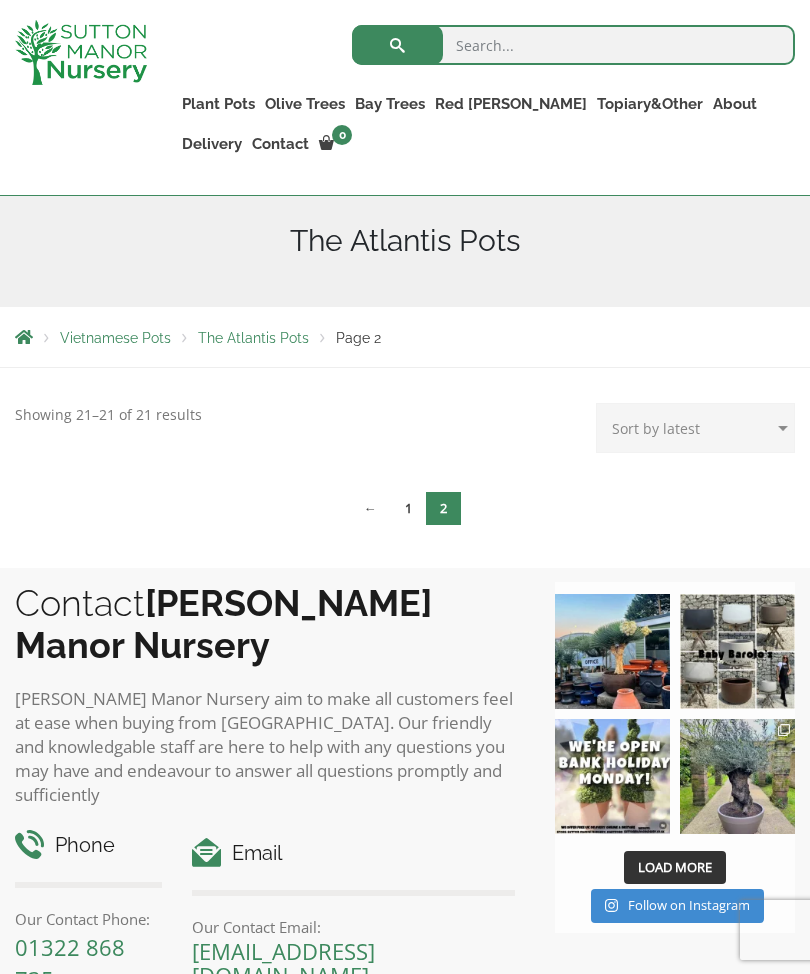 click on "1" at bounding box center [408, 508] 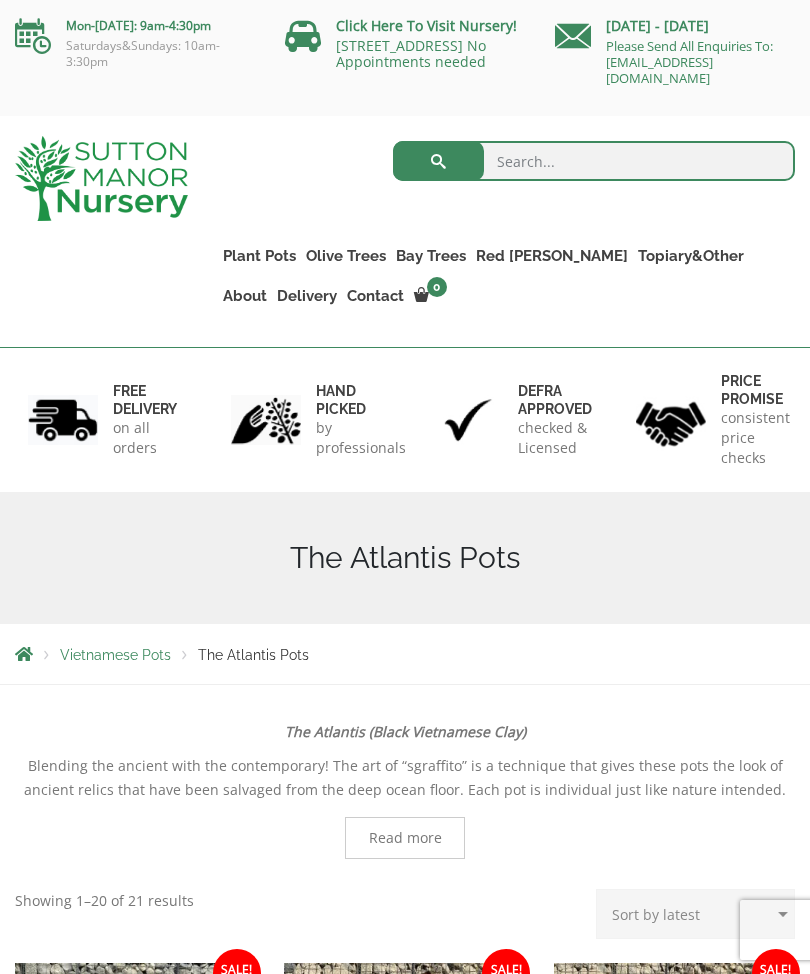 scroll, scrollTop: 0, scrollLeft: 0, axis: both 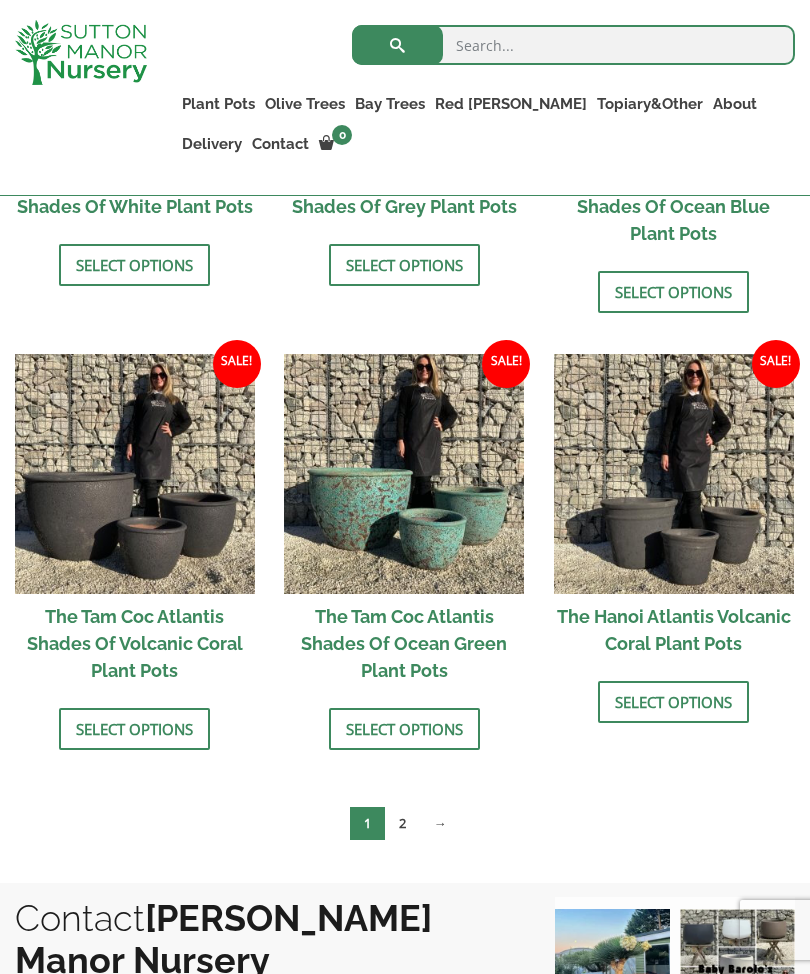 click on "Select options" at bounding box center (404, 729) 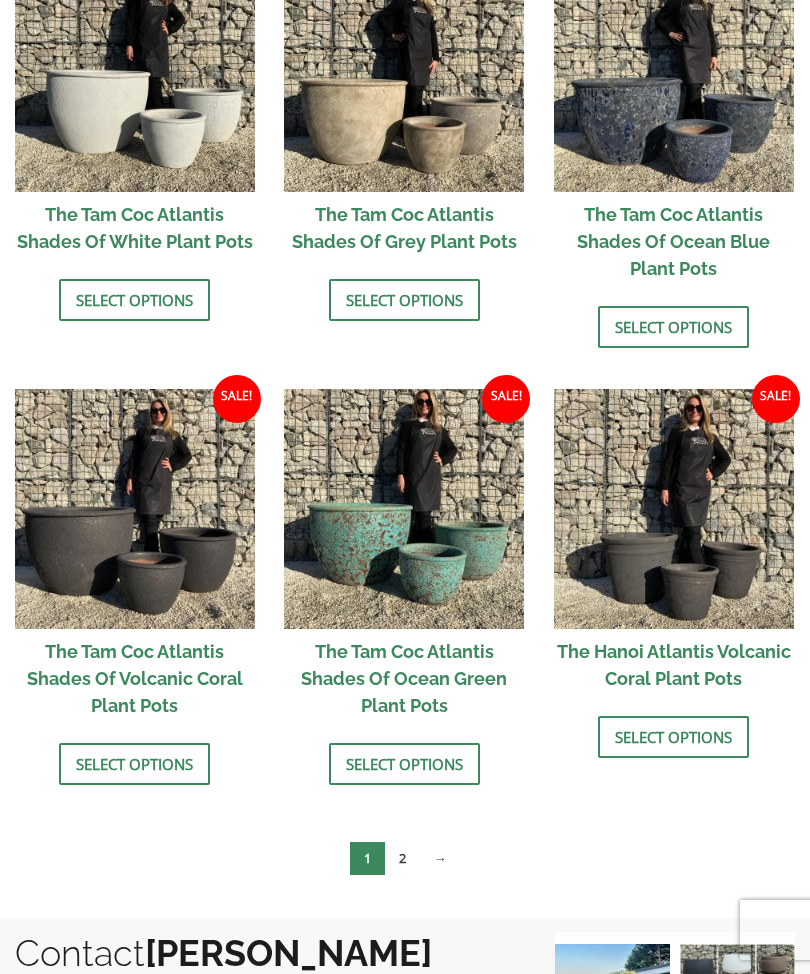 scroll, scrollTop: 1514, scrollLeft: 0, axis: vertical 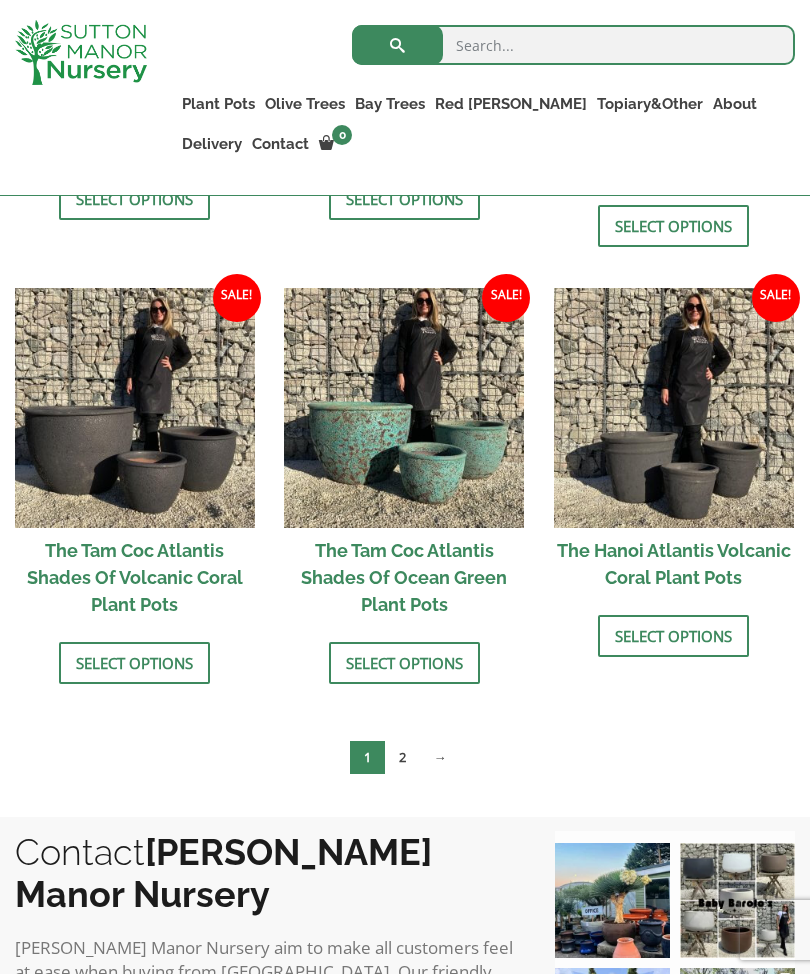 click on "The Hanoi Atlantis Volcanic Coral Plant Pots" at bounding box center (674, 564) 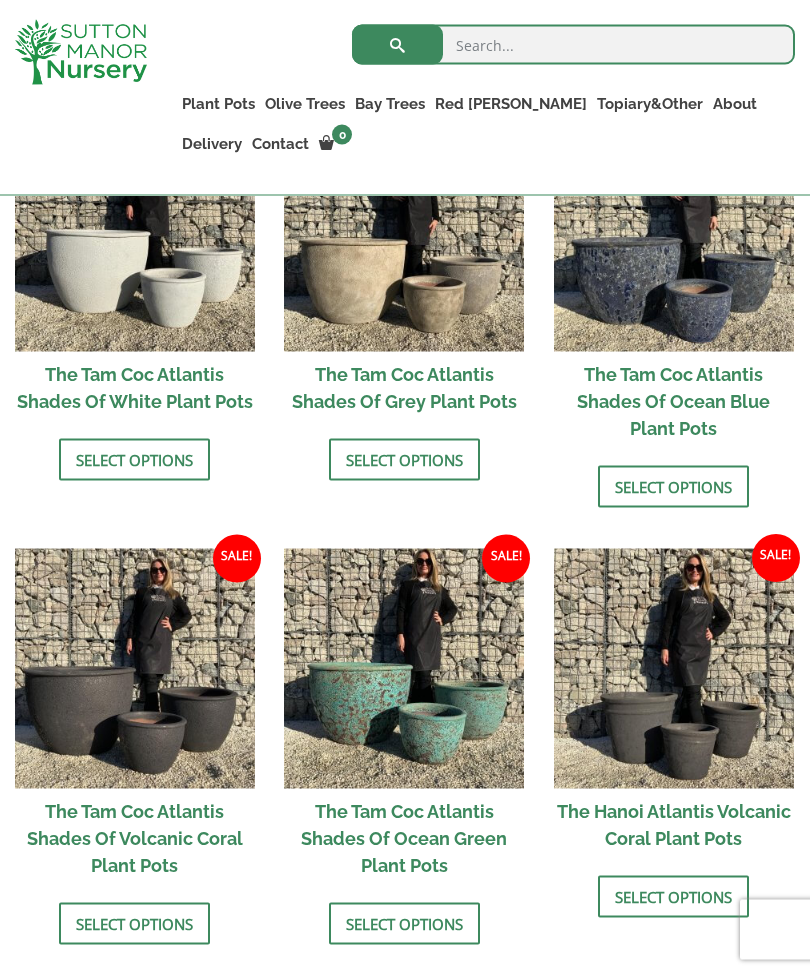 scroll, scrollTop: 1252, scrollLeft: 0, axis: vertical 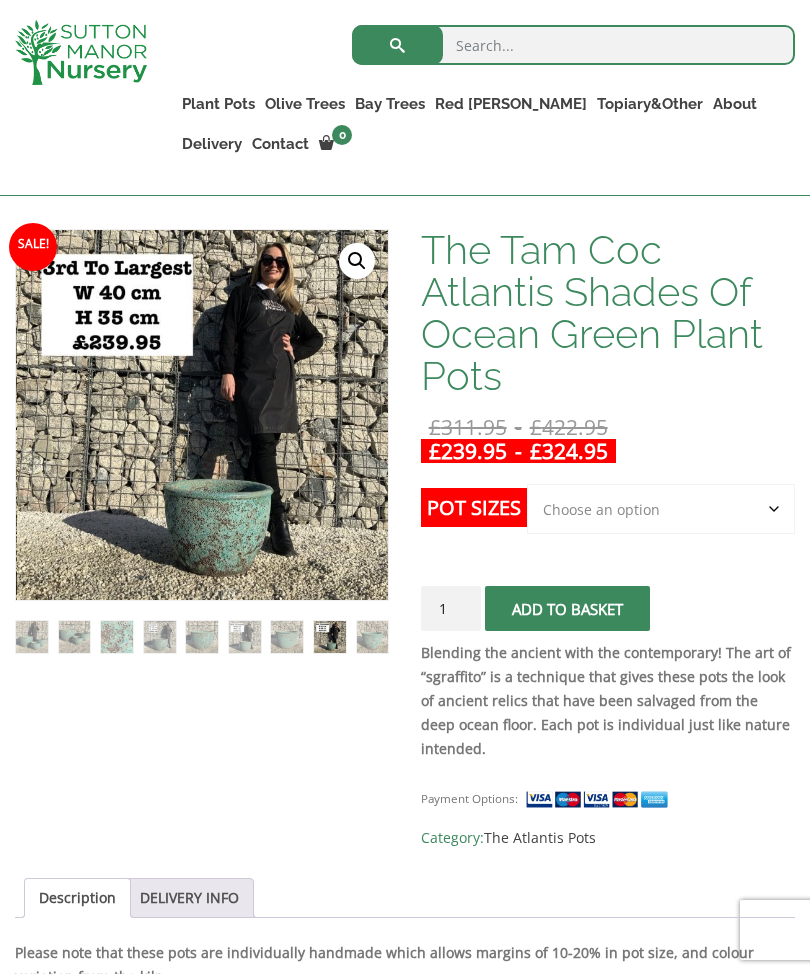 click on "Choose an option Click here to buy the 3rd to Largest Pot In The Picture Click here to buy the 2nd to Largest Pot In The Picture" 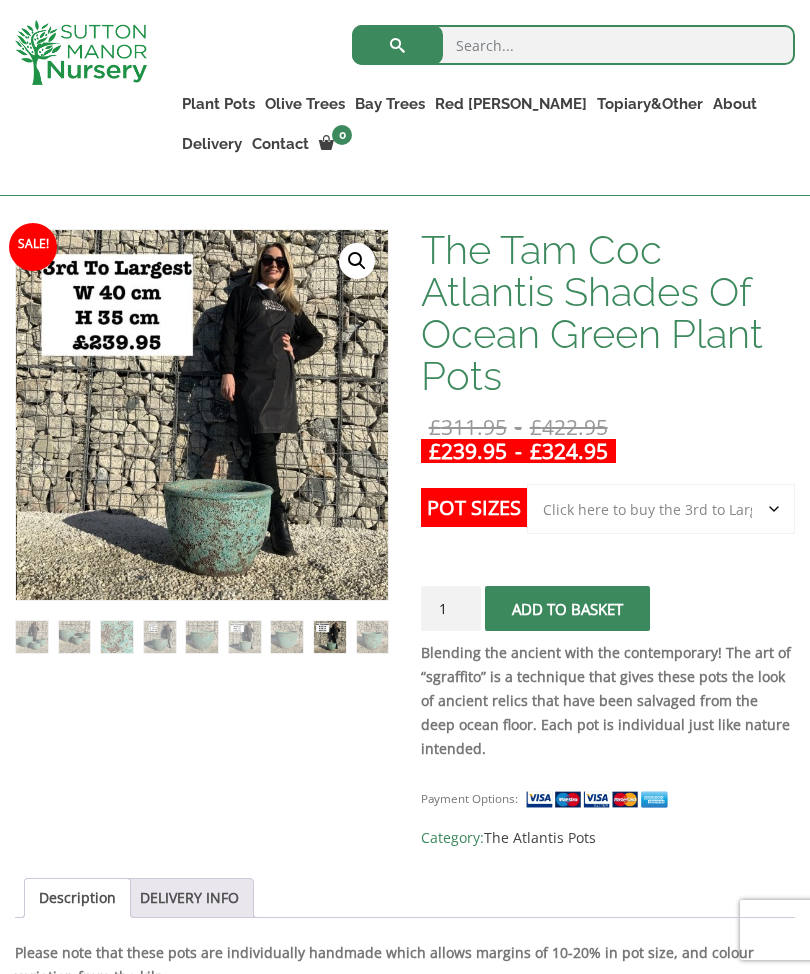 select on "Click here to buy the 3rd to Largest Pot In The Picture" 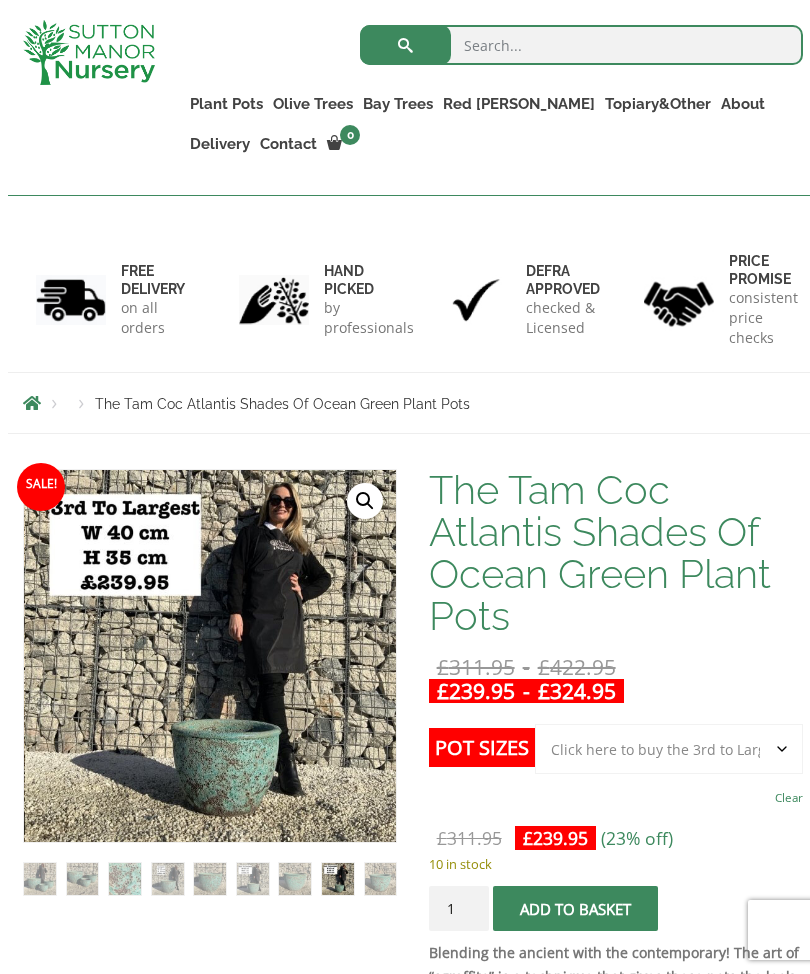 scroll, scrollTop: 0, scrollLeft: 0, axis: both 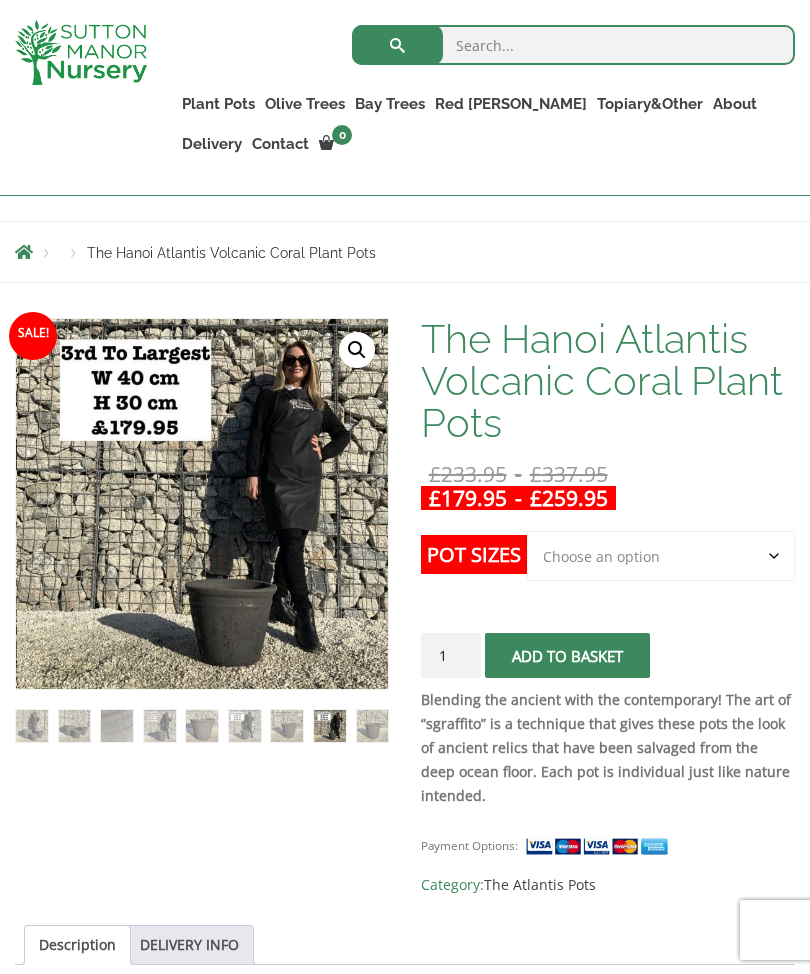 click at bounding box center [245, 726] 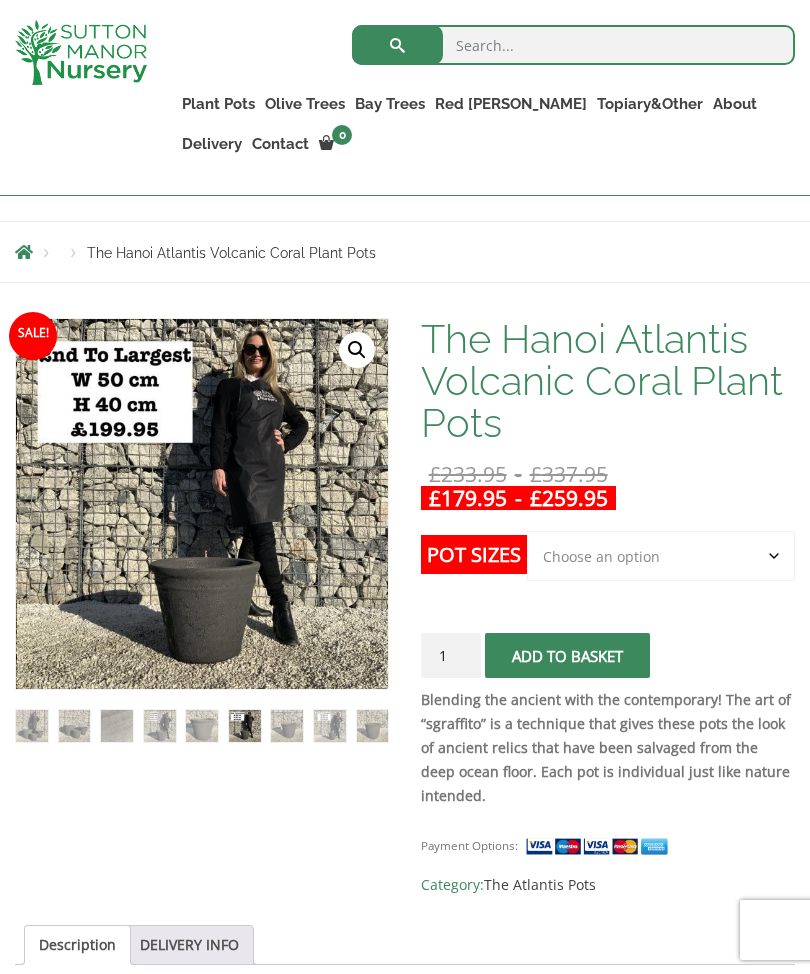 click on "Choose an option Click here to buy the 3rd to Largest Pot In The Picture Click here to buy the 2nd to Largest Pot In The Picture Click here to buy the Largest pot In The Picture" 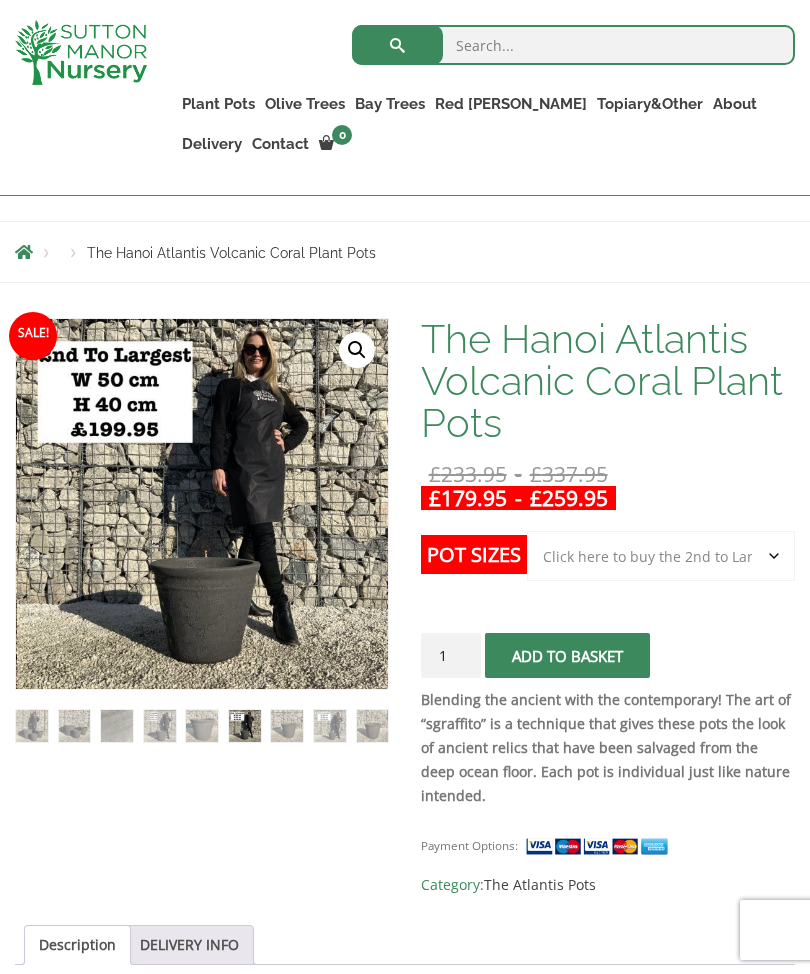 select on "Click here to buy the 2nd to Largest Pot In The Picture" 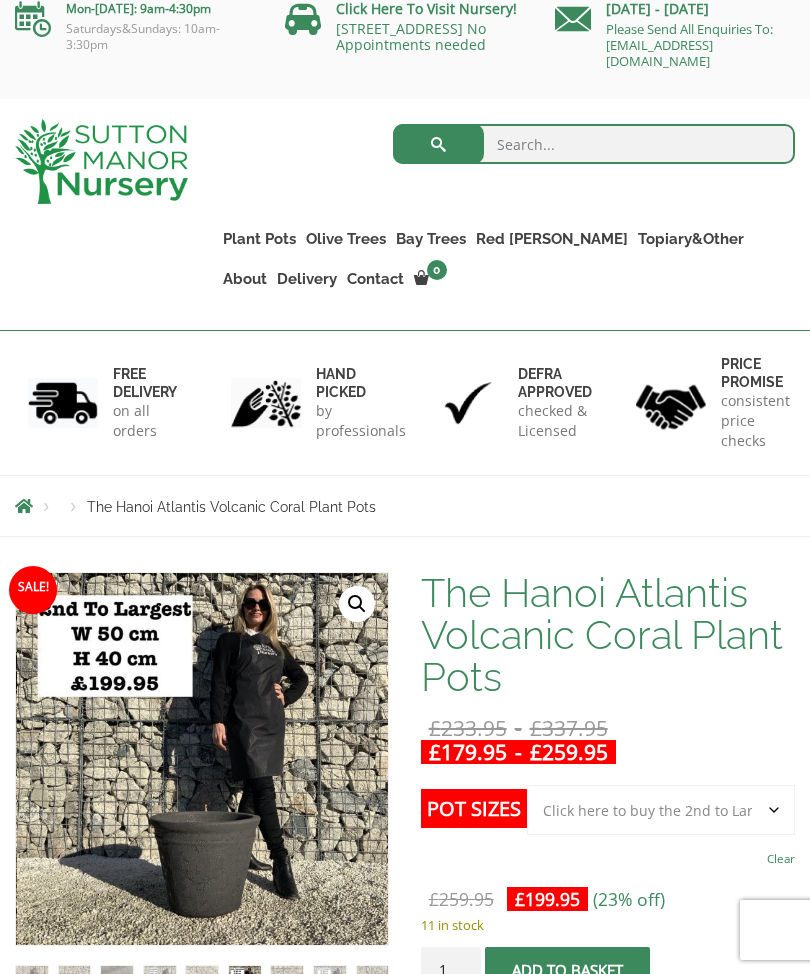 scroll, scrollTop: 0, scrollLeft: 0, axis: both 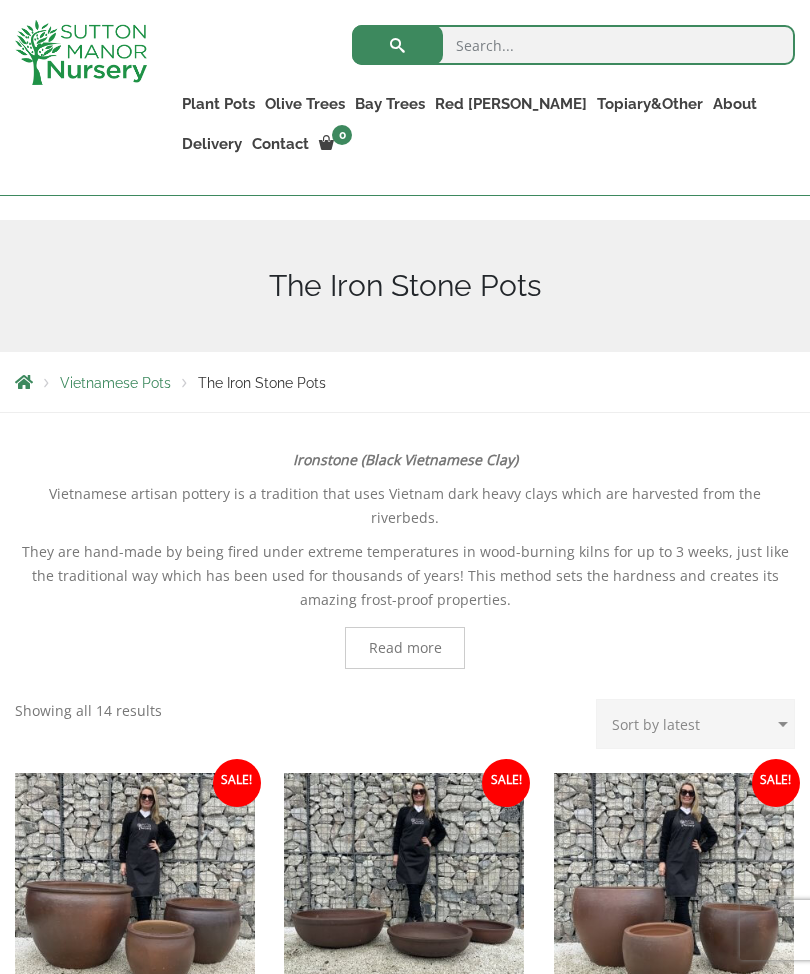 click on "The Iron Stone Pots" at bounding box center (0, 0) 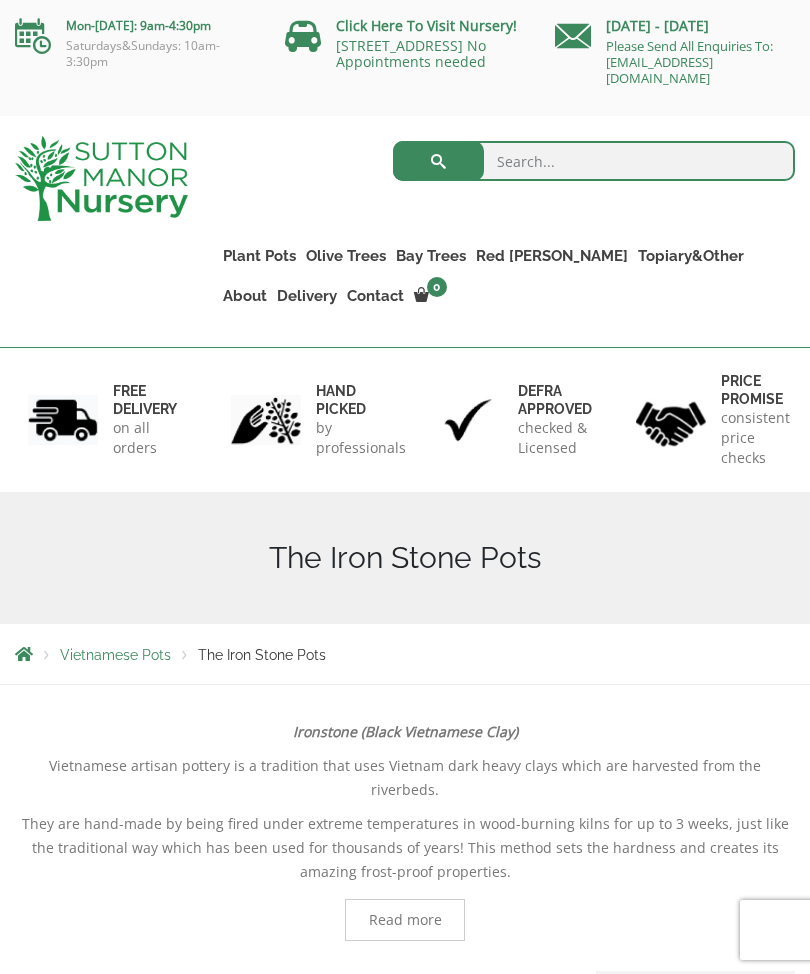 scroll, scrollTop: 0, scrollLeft: 0, axis: both 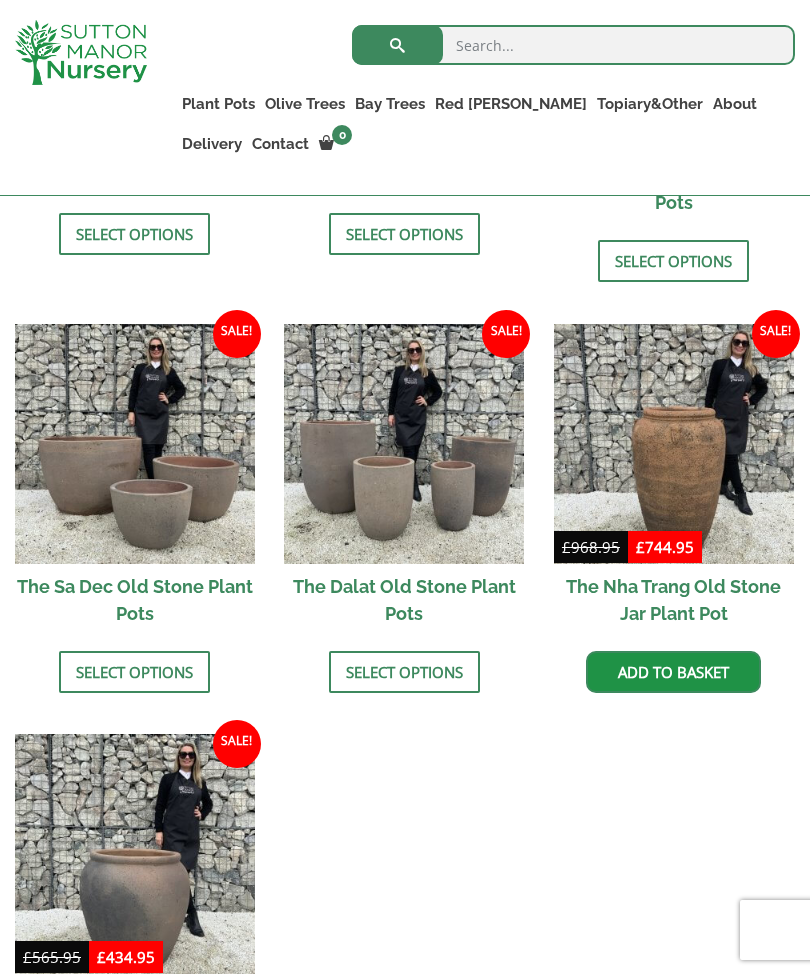 click on "Select options" at bounding box center (134, 672) 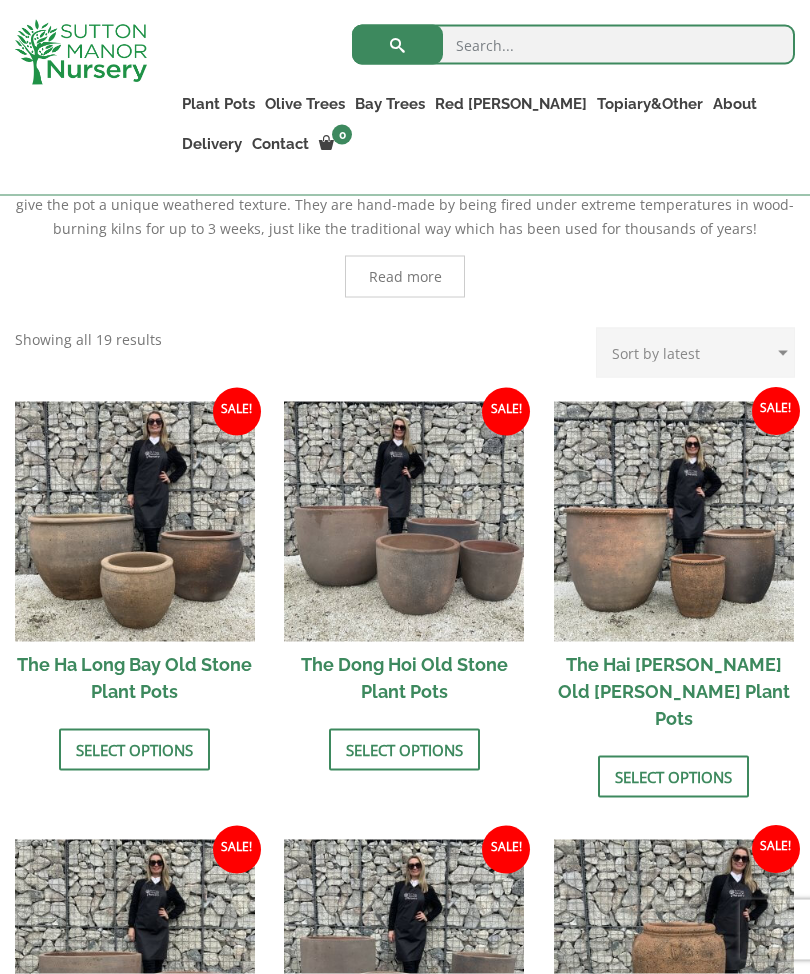 scroll, scrollTop: 574, scrollLeft: 0, axis: vertical 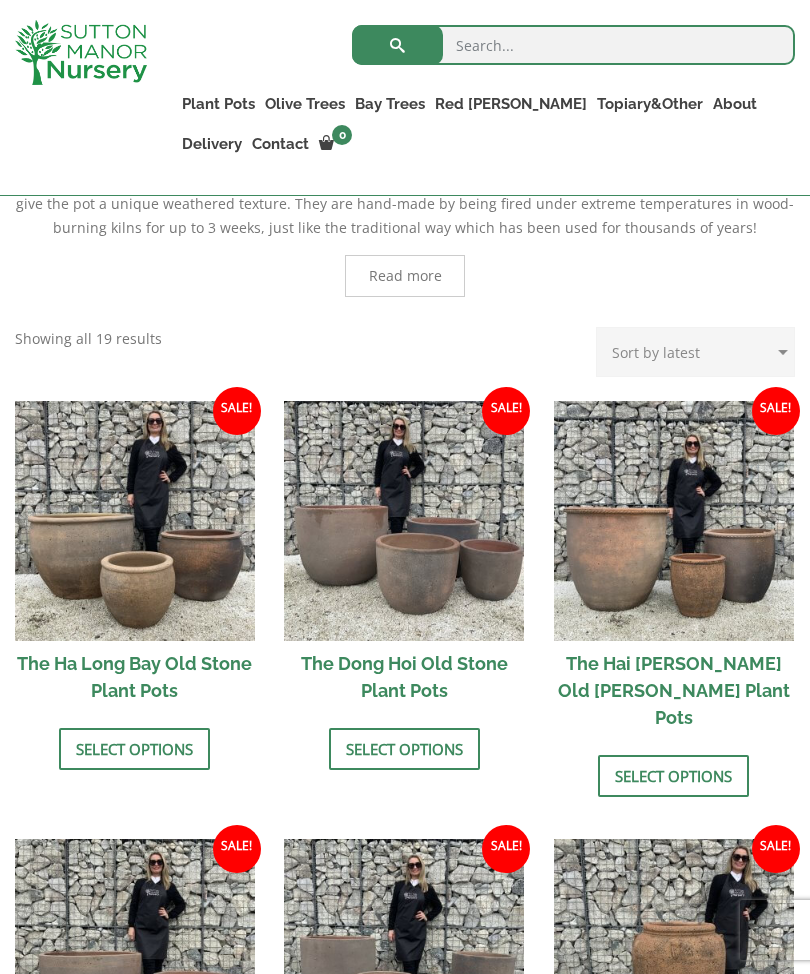 click on "The Hai [PERSON_NAME] Old [PERSON_NAME] Plant Pots" at bounding box center [674, 690] 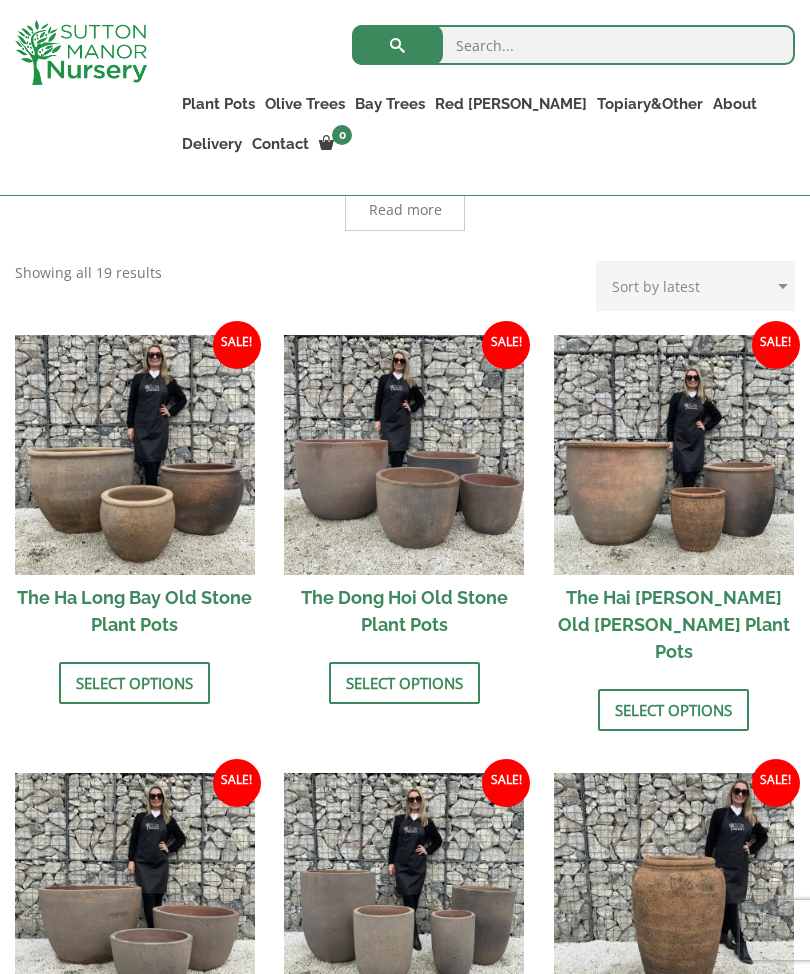 click on "Select options" at bounding box center (134, 683) 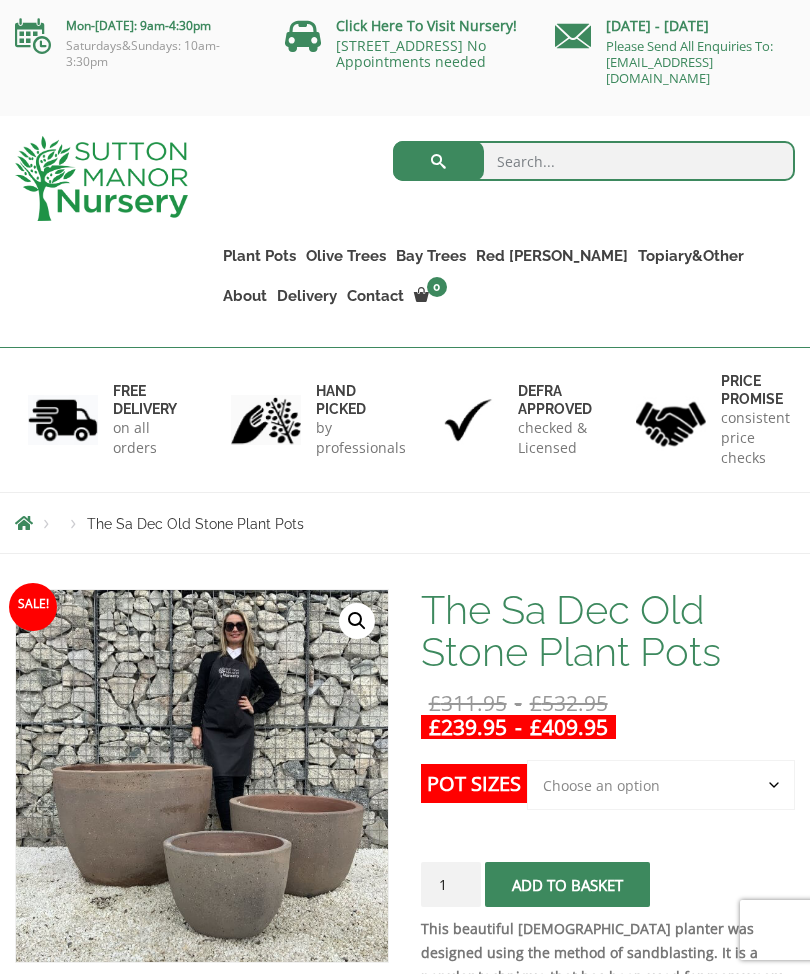 scroll, scrollTop: 0, scrollLeft: 0, axis: both 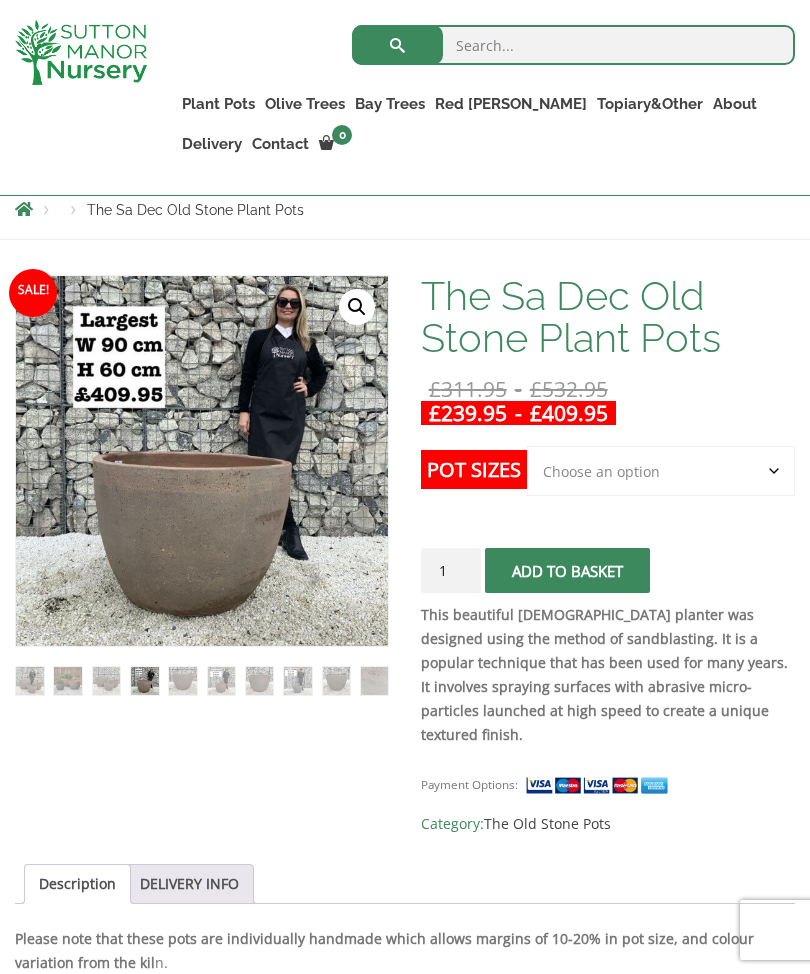 click at bounding box center (222, 681) 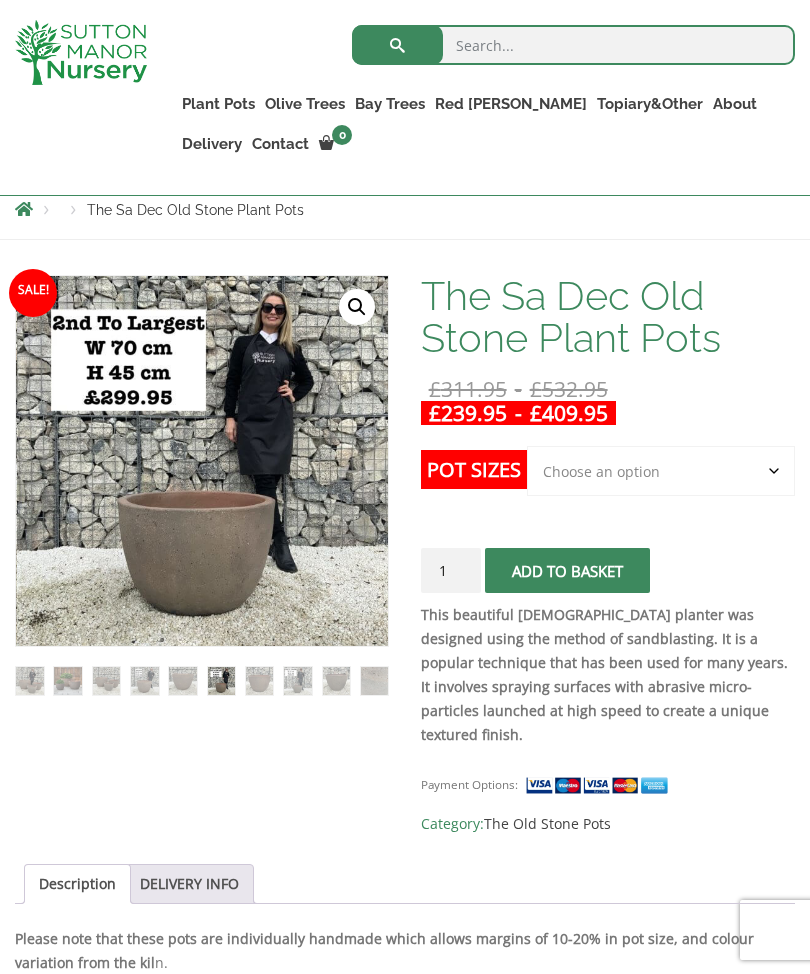 click at bounding box center (298, 681) 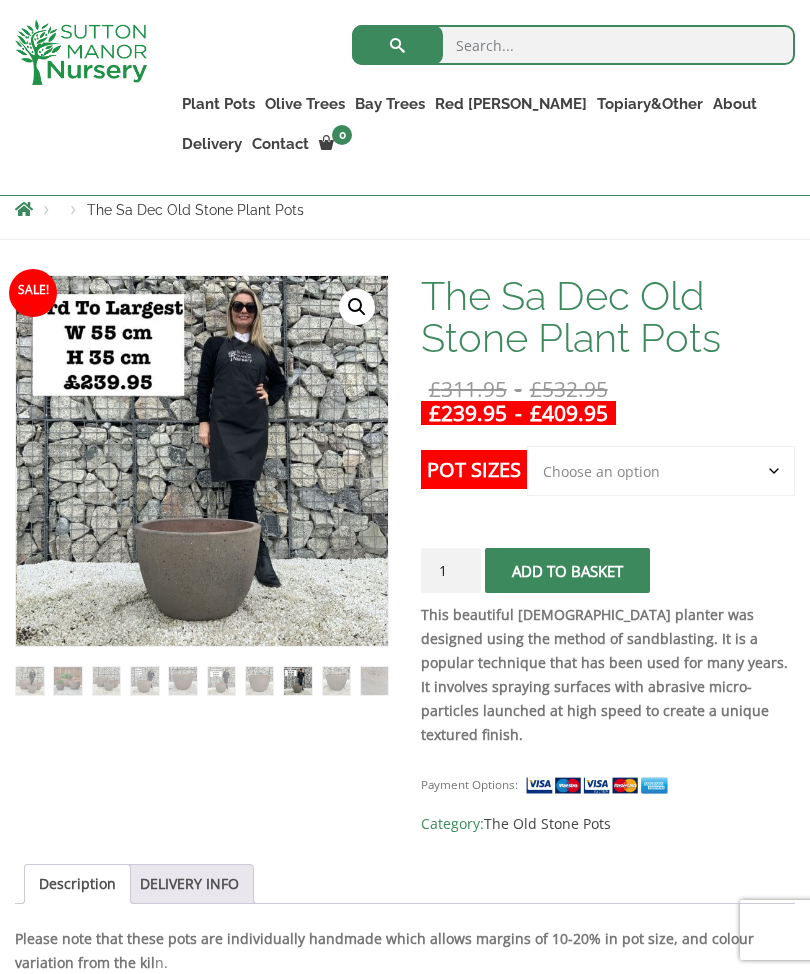 click on "Choose an option Click here to buy the 3rd to Largest Pot In The Picture Click here to buy the 2nd to Largest Pot In The Picture Click here to buy the Largest pot In The Picture" 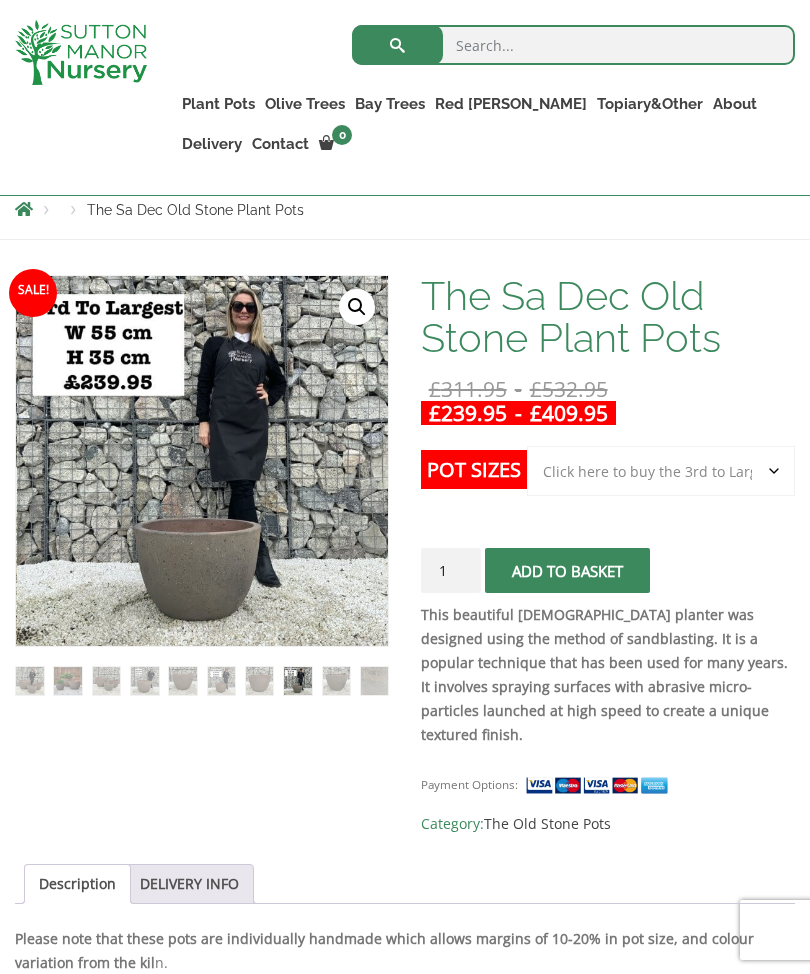 select on "Click here to buy the 3rd to Largest Pot In The Picture" 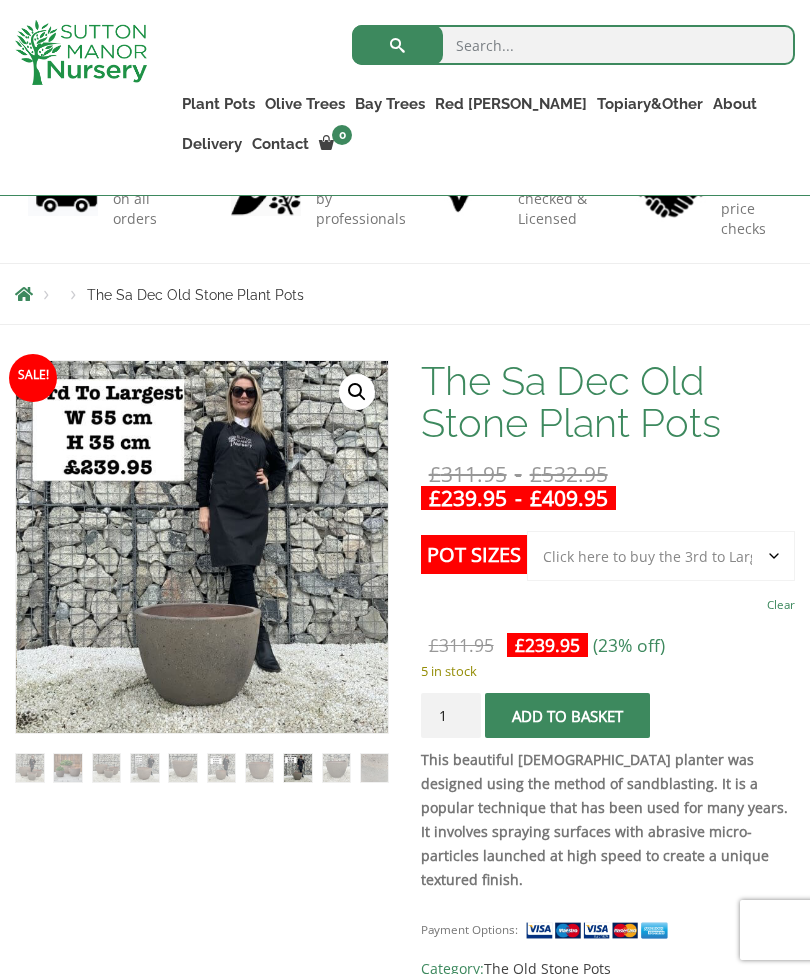 scroll, scrollTop: 0, scrollLeft: 0, axis: both 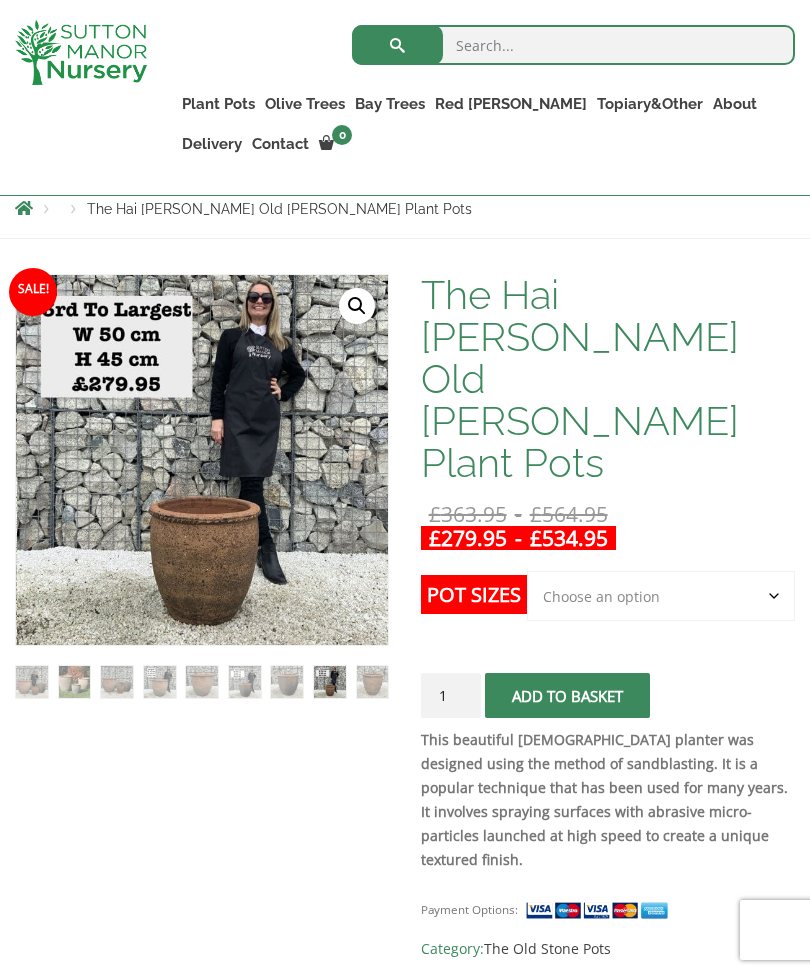 click on "Choose an option Click here to buy the 3rd to Largest Pot In The Picture Click here to buy the Largest pot In The Picture" 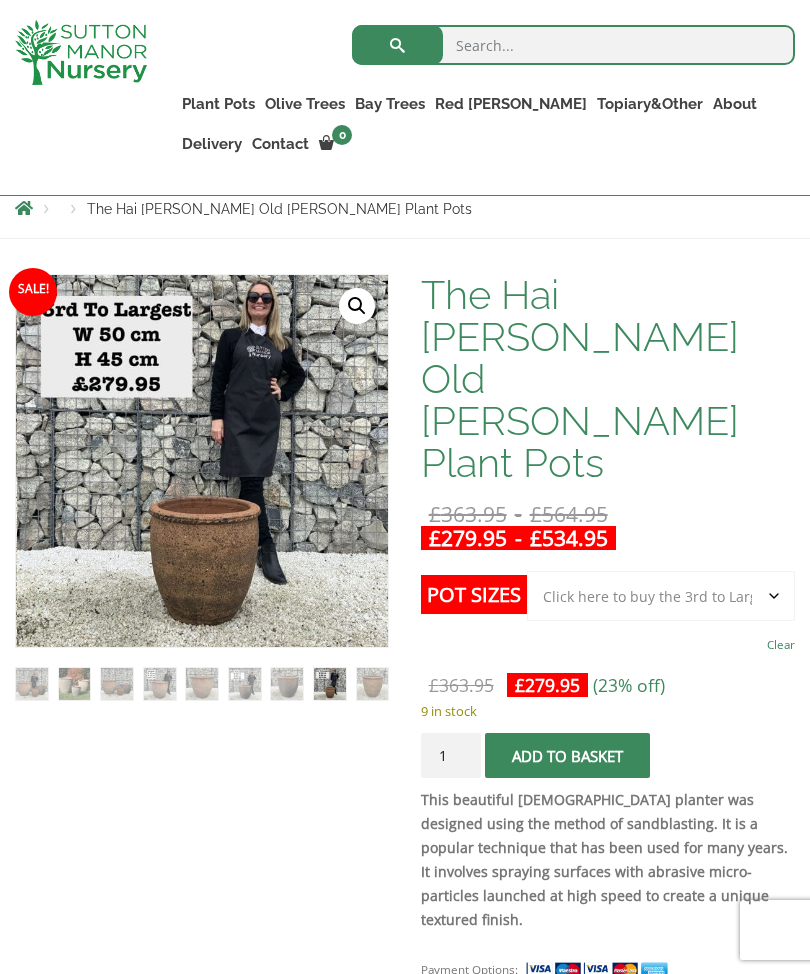 click at bounding box center (460, 718) 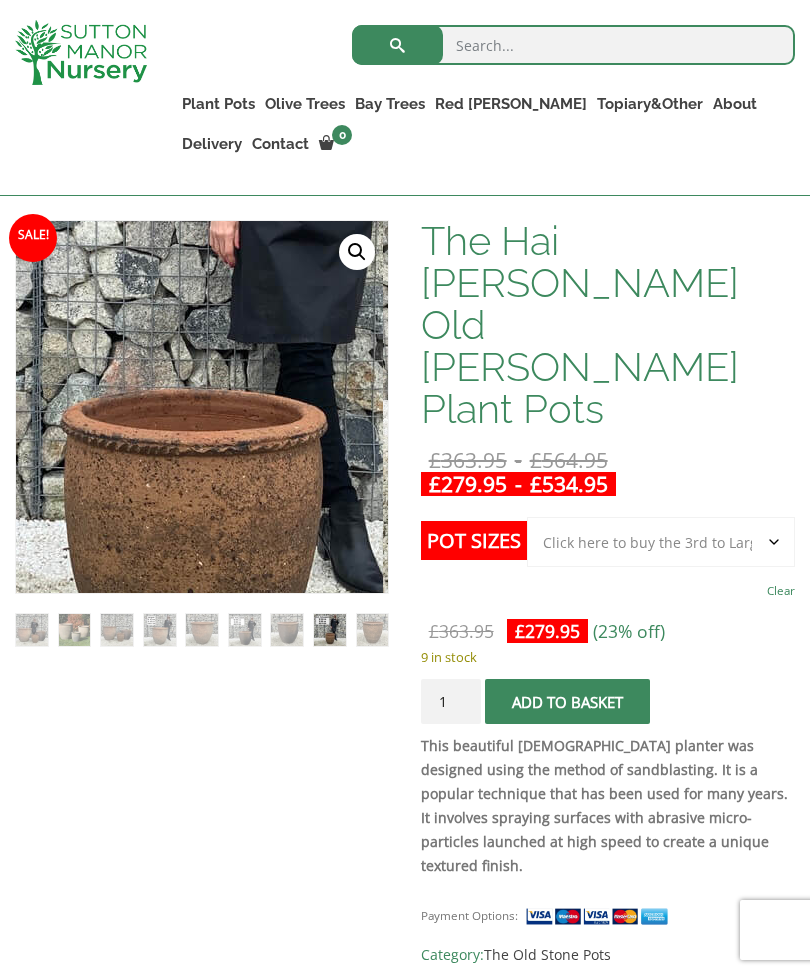 scroll, scrollTop: 327, scrollLeft: 0, axis: vertical 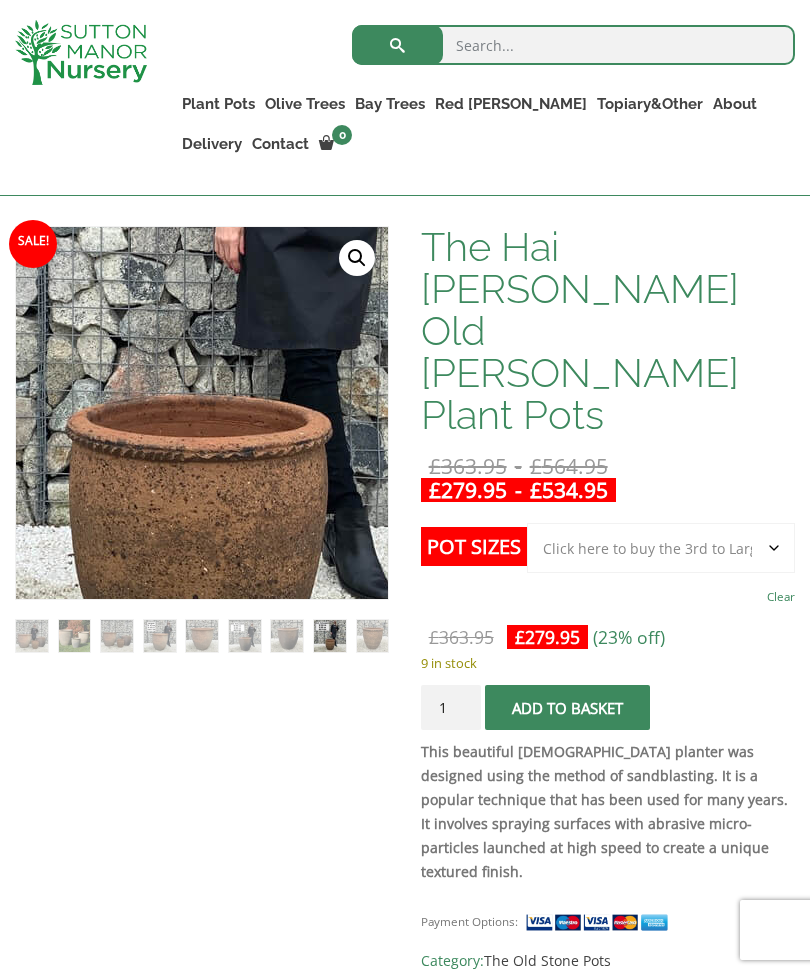 click on "🔍" at bounding box center (357, 258) 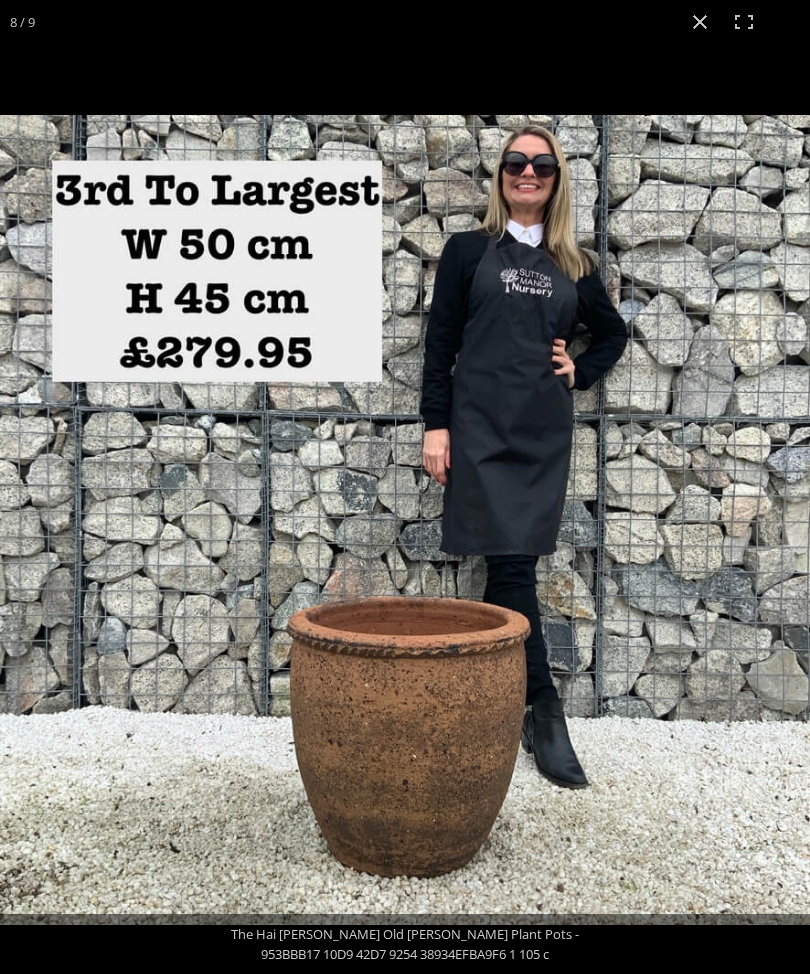 click at bounding box center (700, 22) 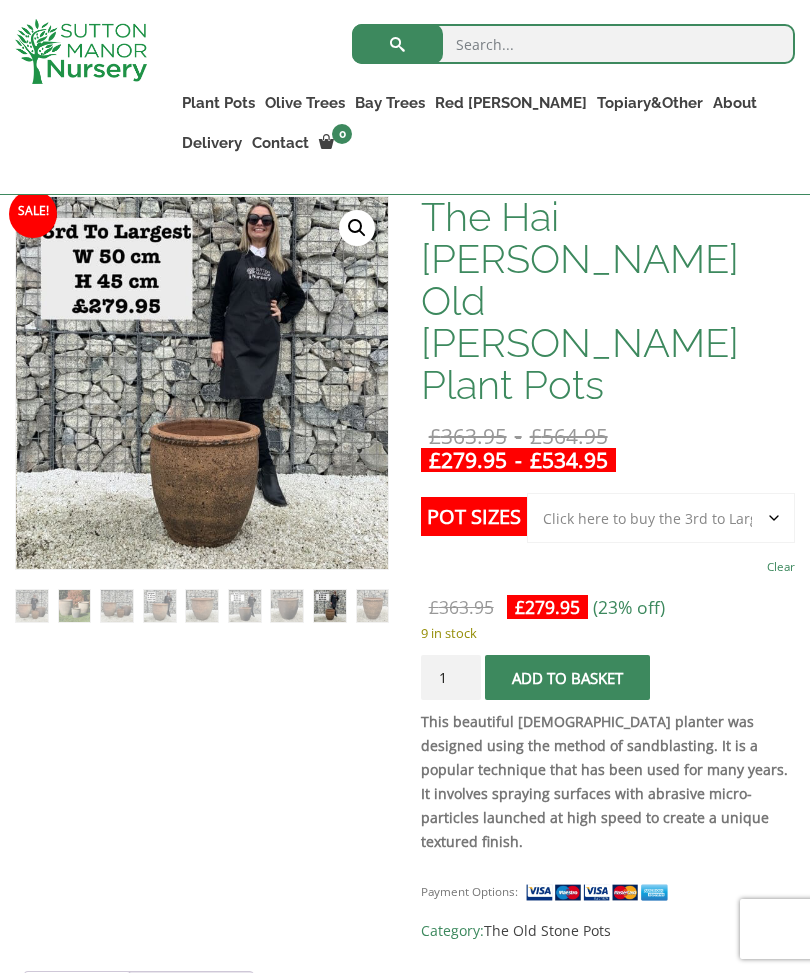 scroll, scrollTop: 357, scrollLeft: 0, axis: vertical 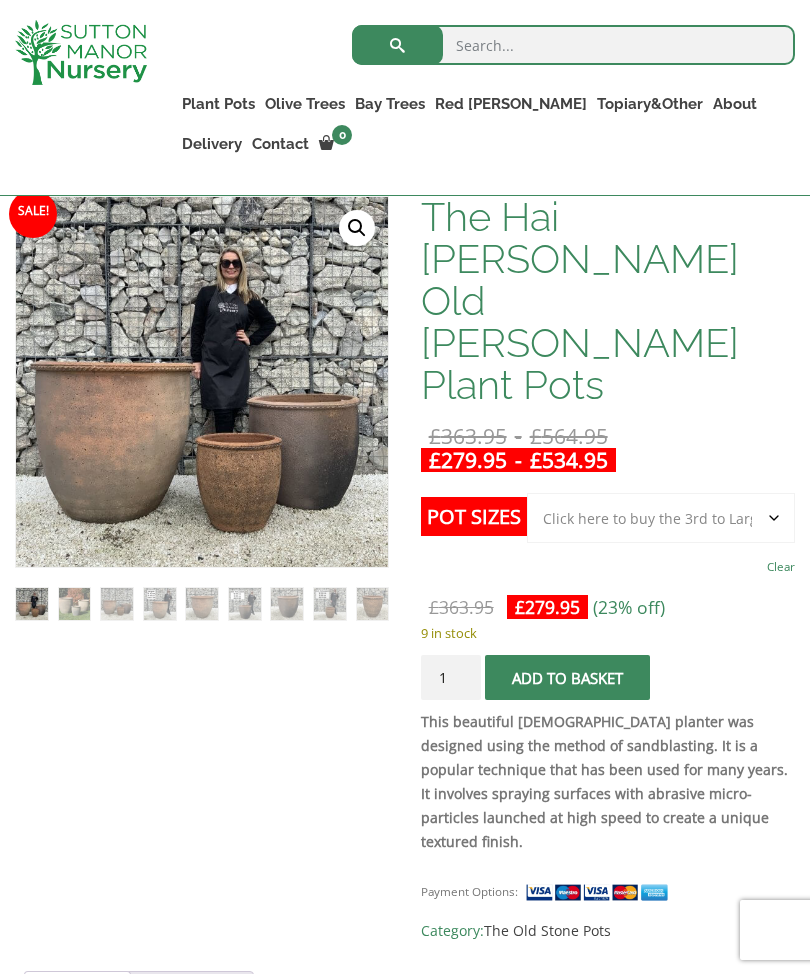 click on "Choose an option Click here to buy the 3rd to Largest Pot In The Picture Click here to buy the Largest pot In The Picture" 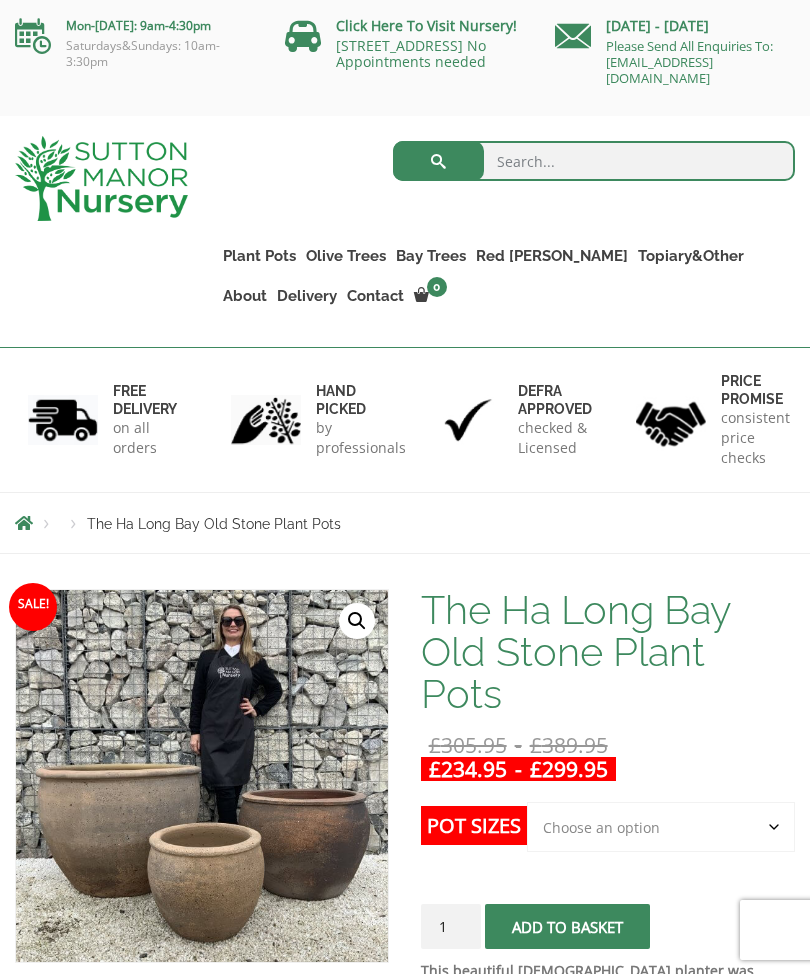 scroll, scrollTop: 0, scrollLeft: 0, axis: both 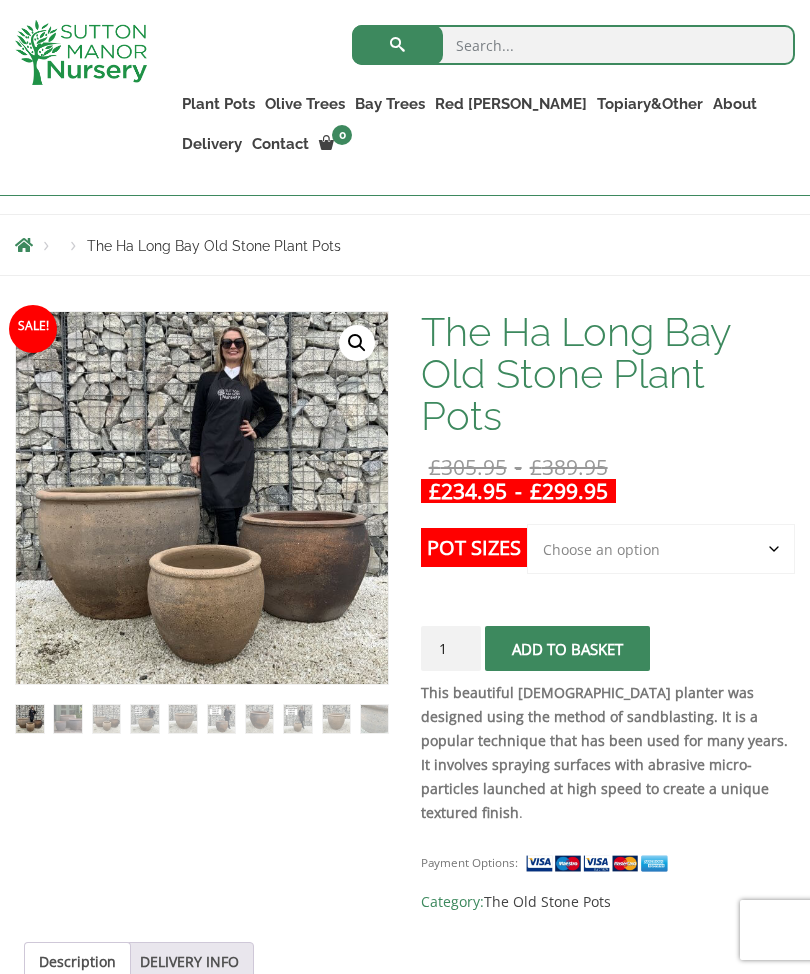 click on "Choose an option 3rd to Largest Pot In The Picture 2nd to Largest Pot In The Picture" 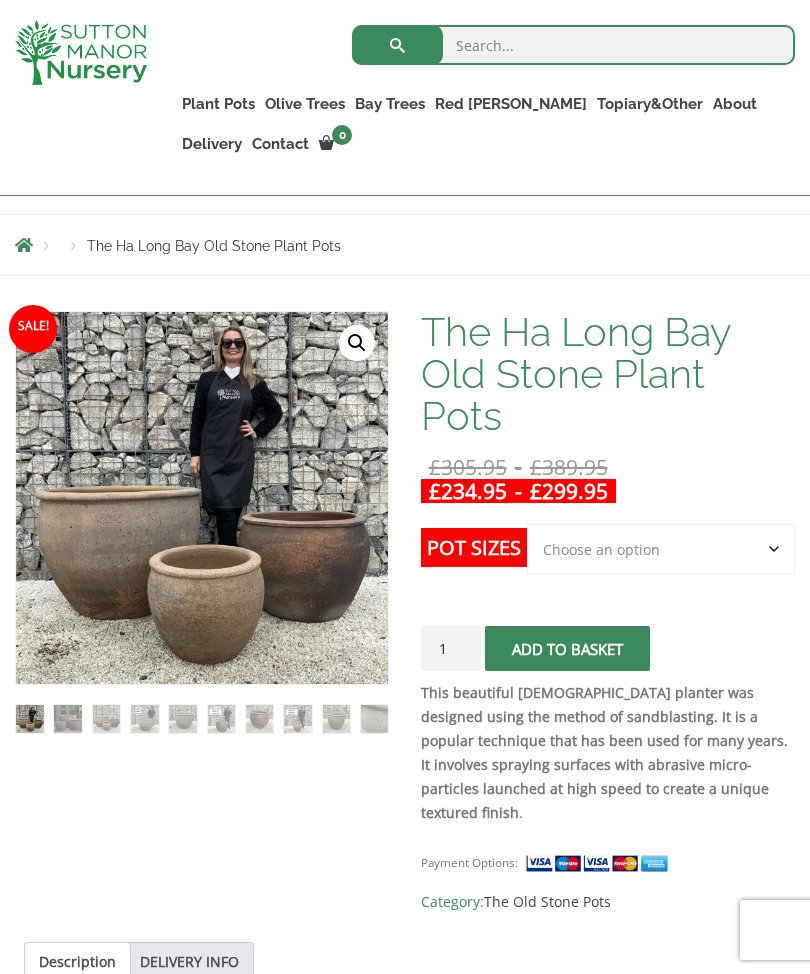 select on "2nd to Largest Pot In The Picture" 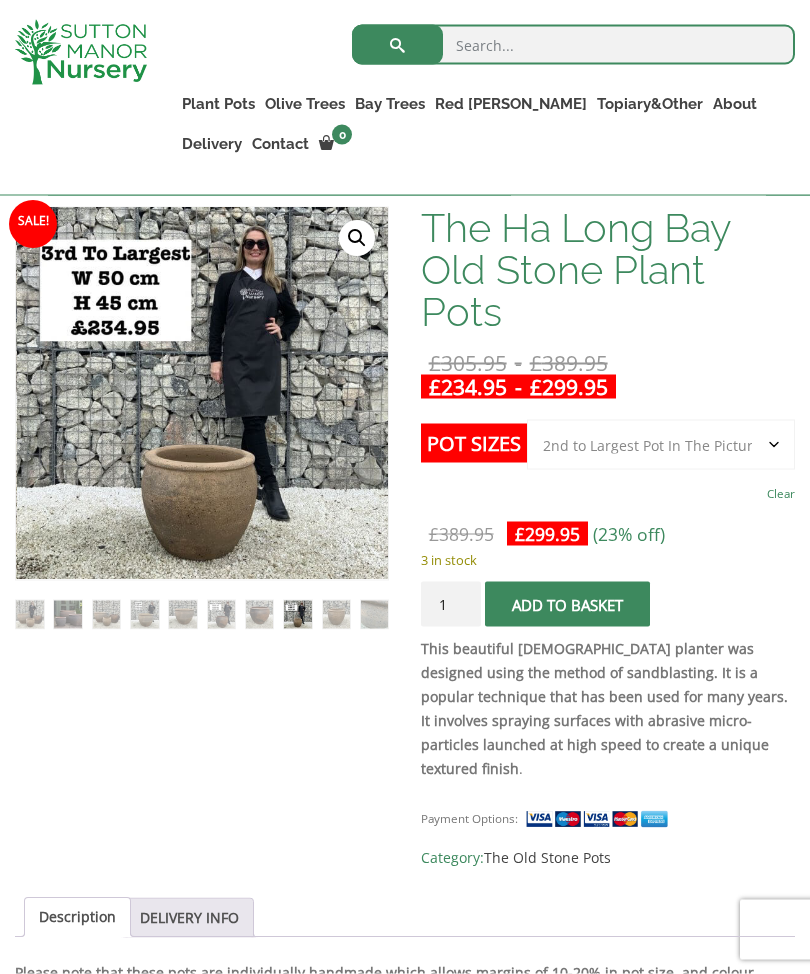 scroll, scrollTop: 309, scrollLeft: 0, axis: vertical 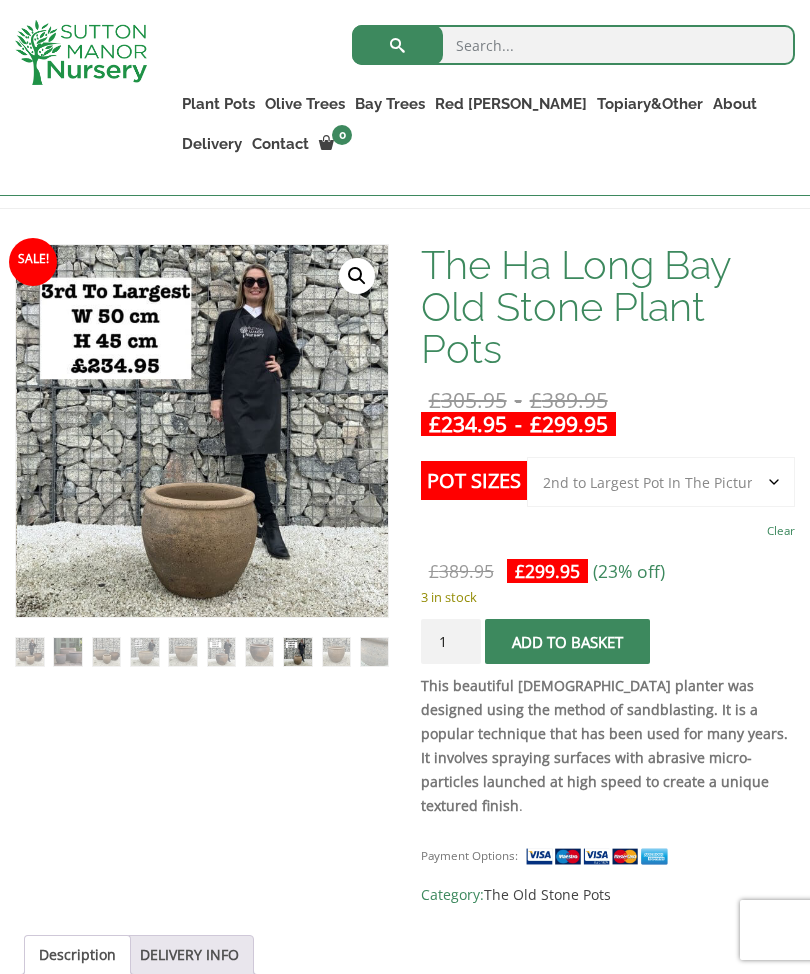 click on "Laurus Nobilis Bay Trees" at bounding box center [0, 0] 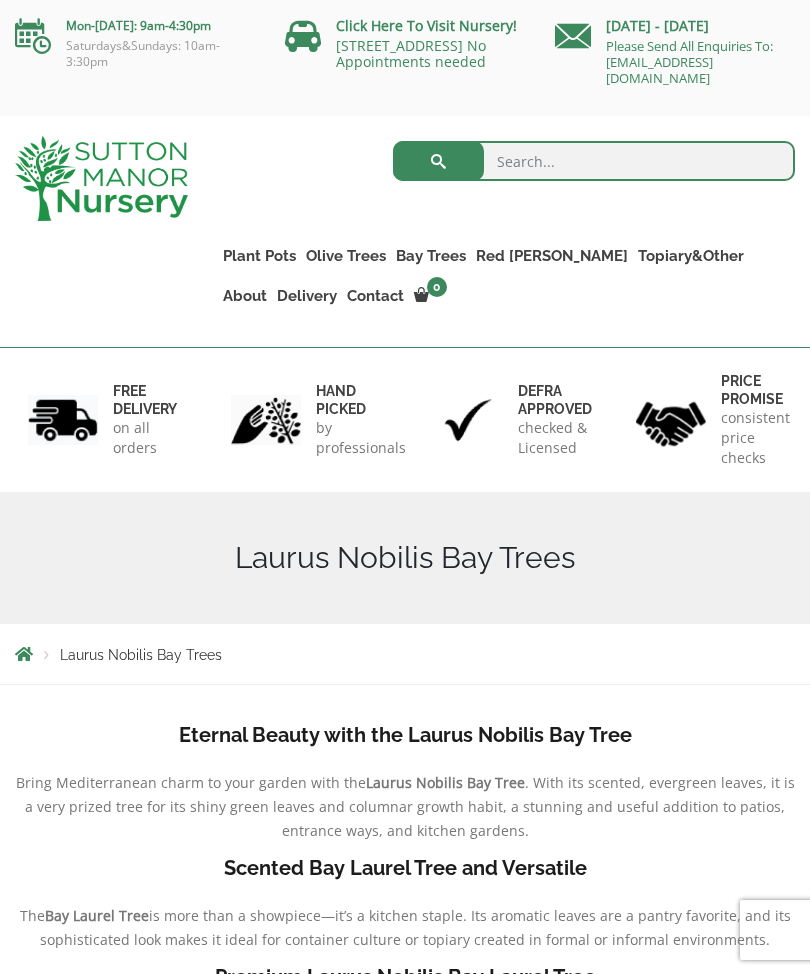 scroll, scrollTop: 183, scrollLeft: 0, axis: vertical 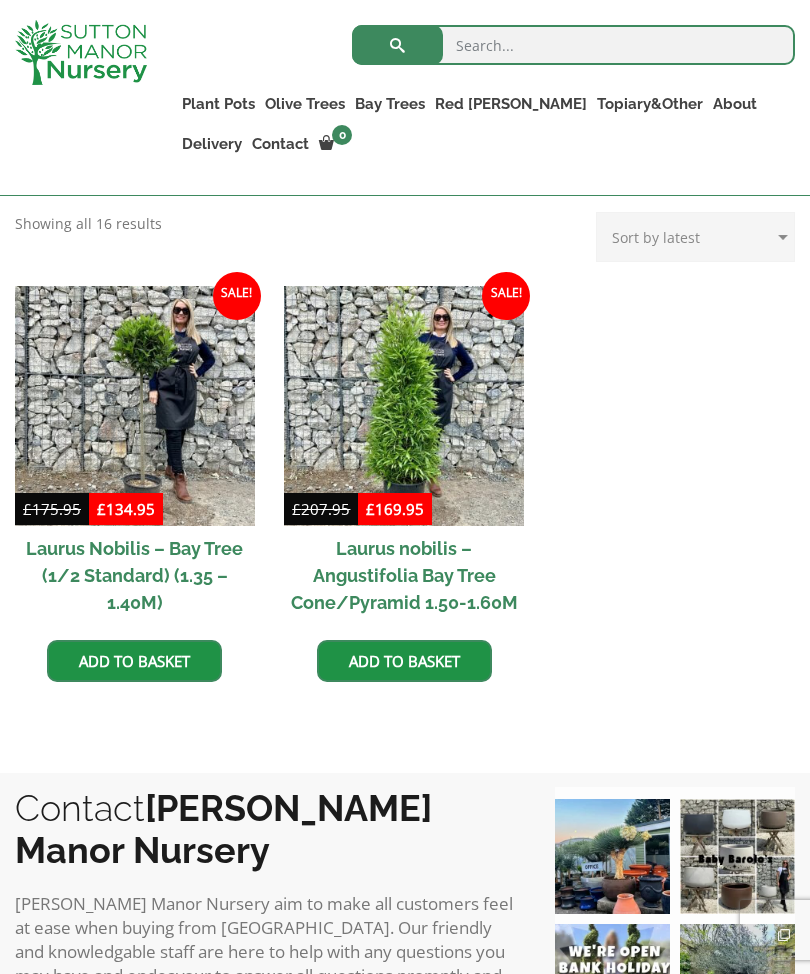 click at bounding box center (404, 406) 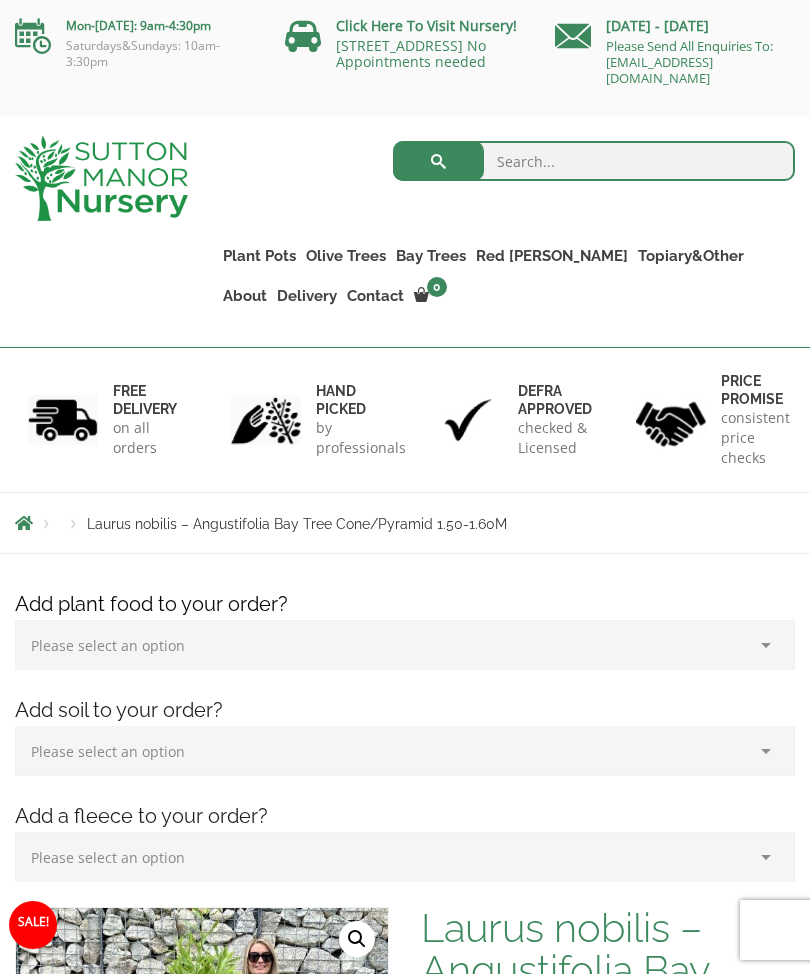 scroll, scrollTop: 0, scrollLeft: 0, axis: both 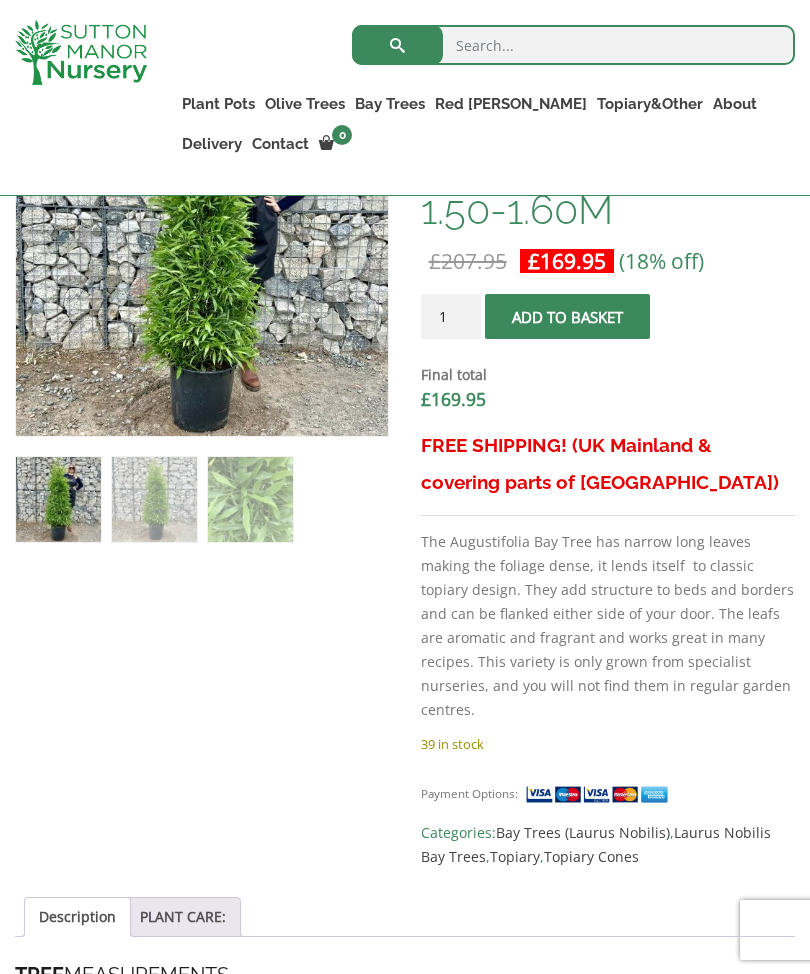 click on "Red [PERSON_NAME] (Photinia) Floating Cloud Trees" at bounding box center (0, 0) 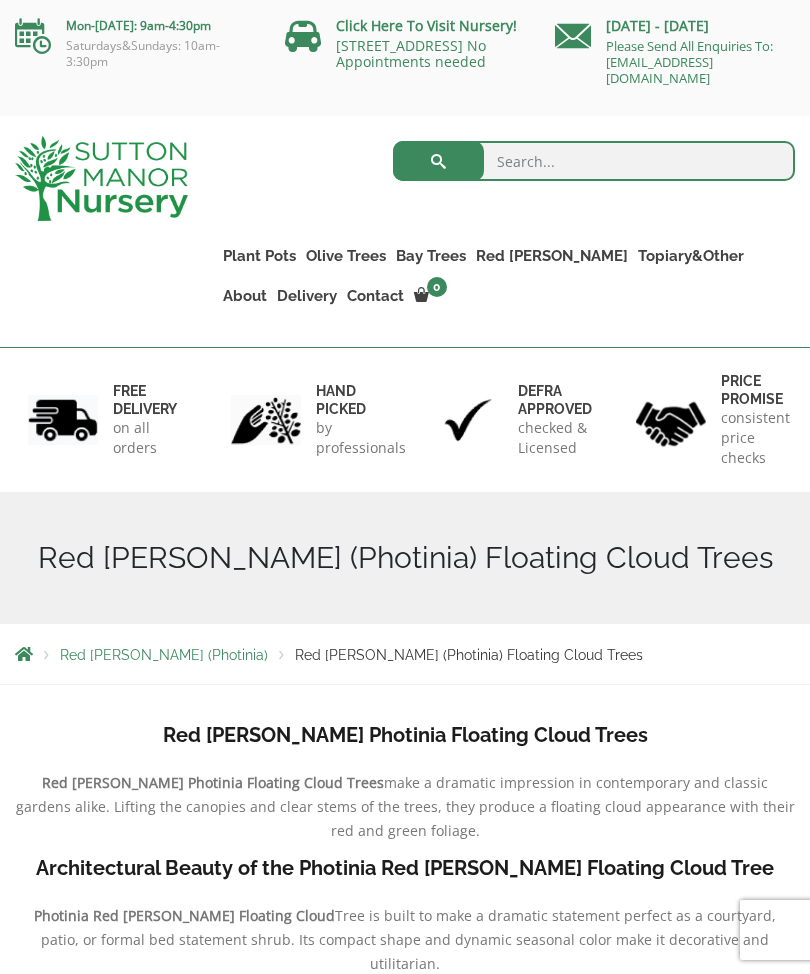 scroll, scrollTop: 0, scrollLeft: 0, axis: both 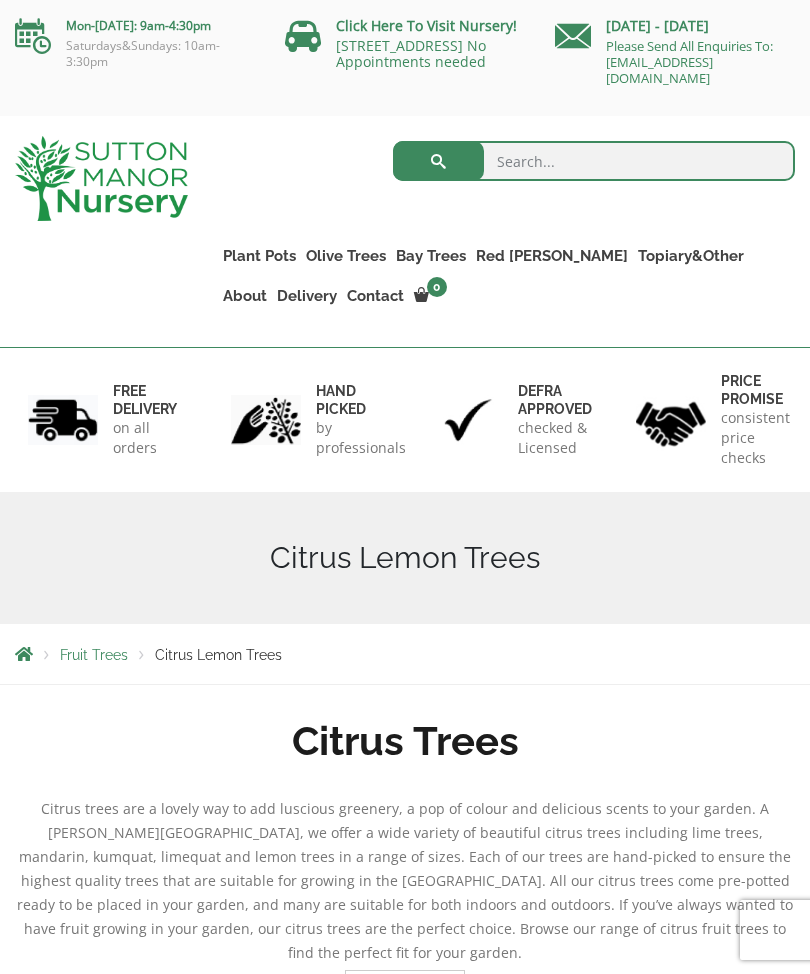 click on "Gnarled Multi Stems XXL (Low Bowl Olive Trees)" at bounding box center (0, 0) 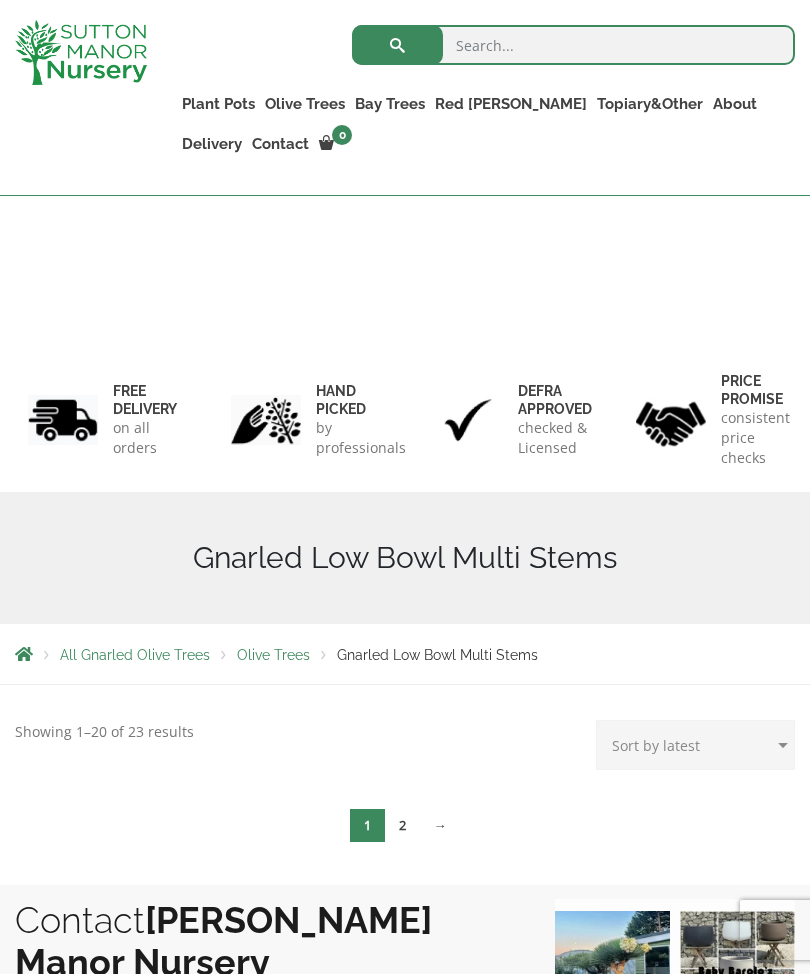scroll, scrollTop: 498, scrollLeft: 0, axis: vertical 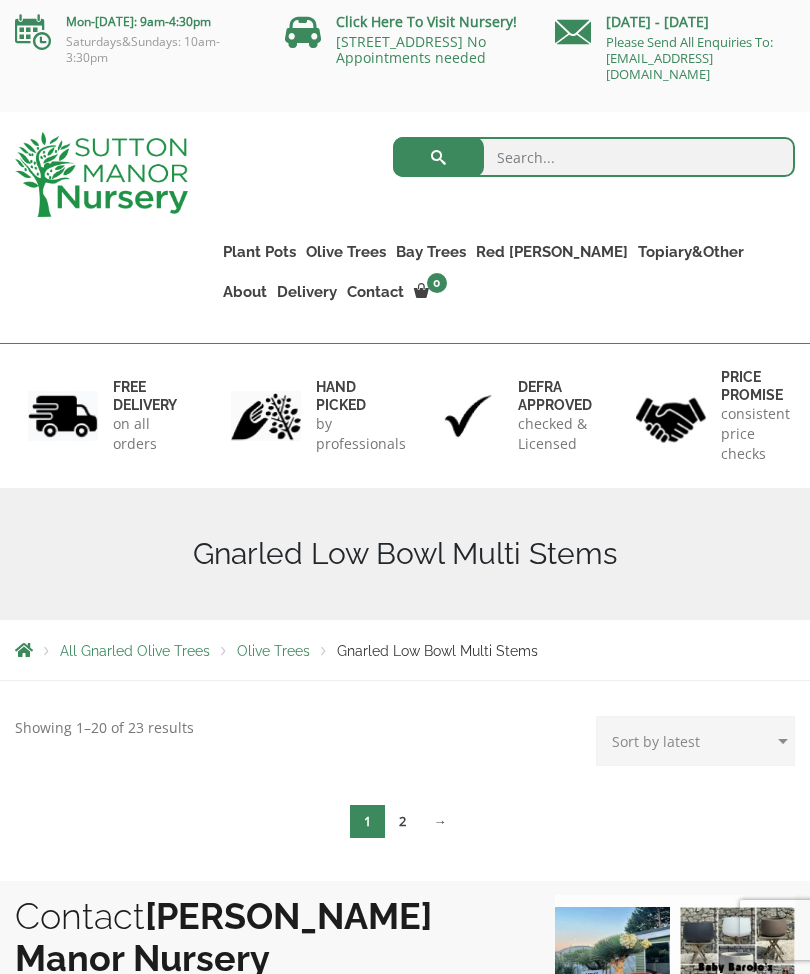 click on "Olive Trees" at bounding box center (273, 651) 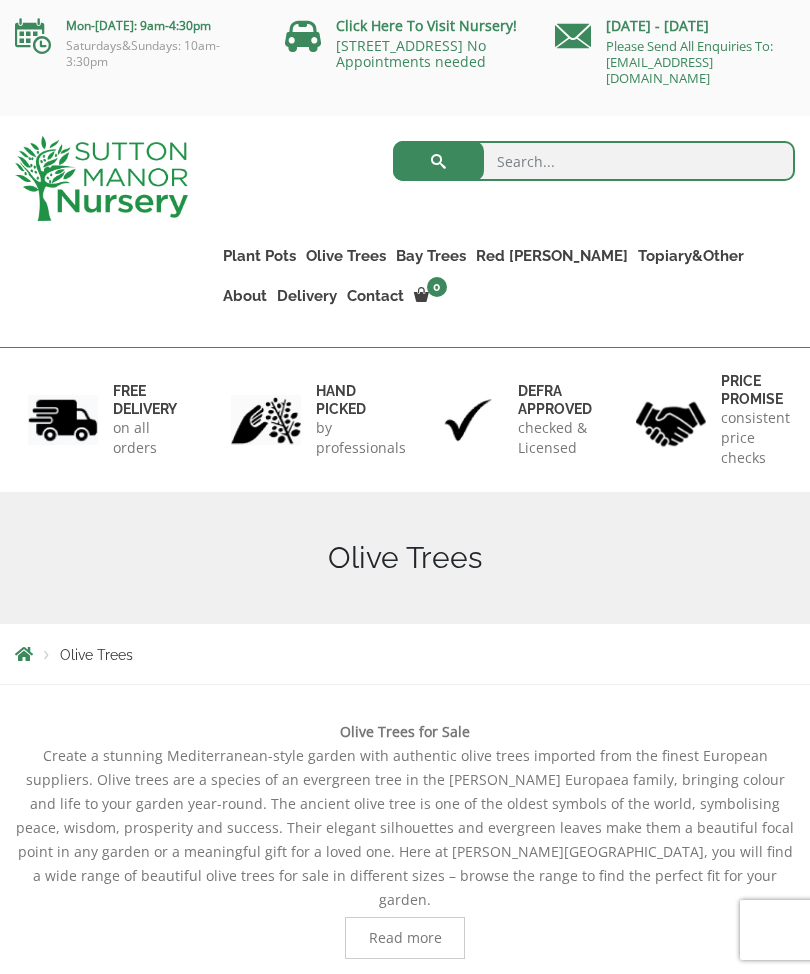 scroll, scrollTop: 0, scrollLeft: 0, axis: both 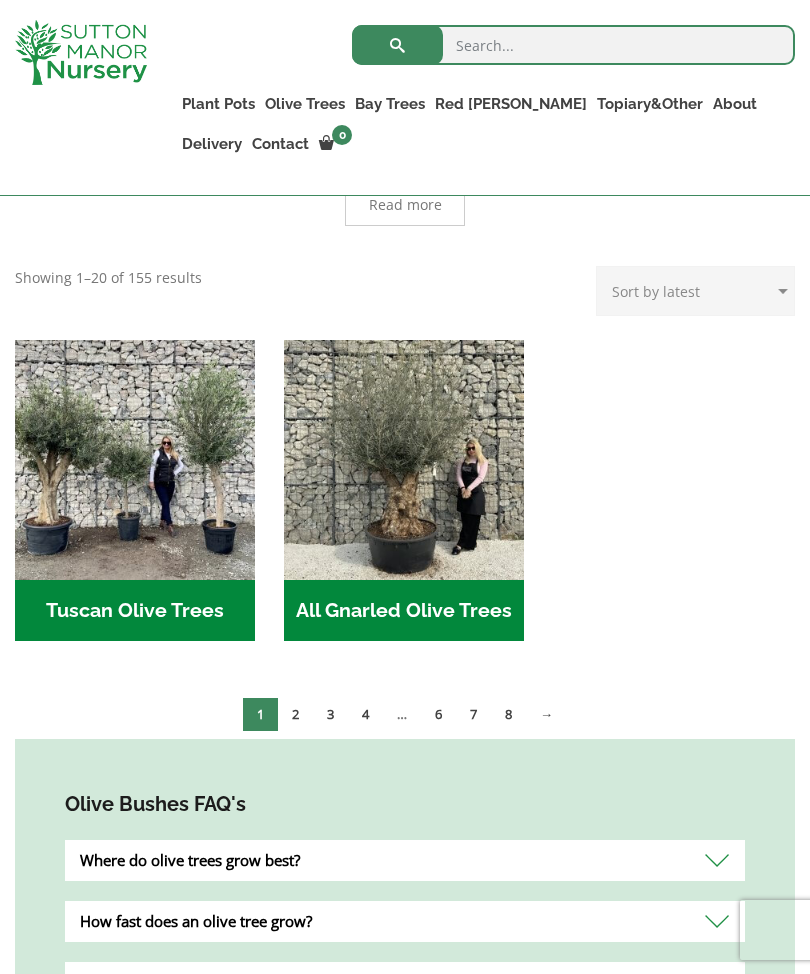 click on "2" at bounding box center (295, 714) 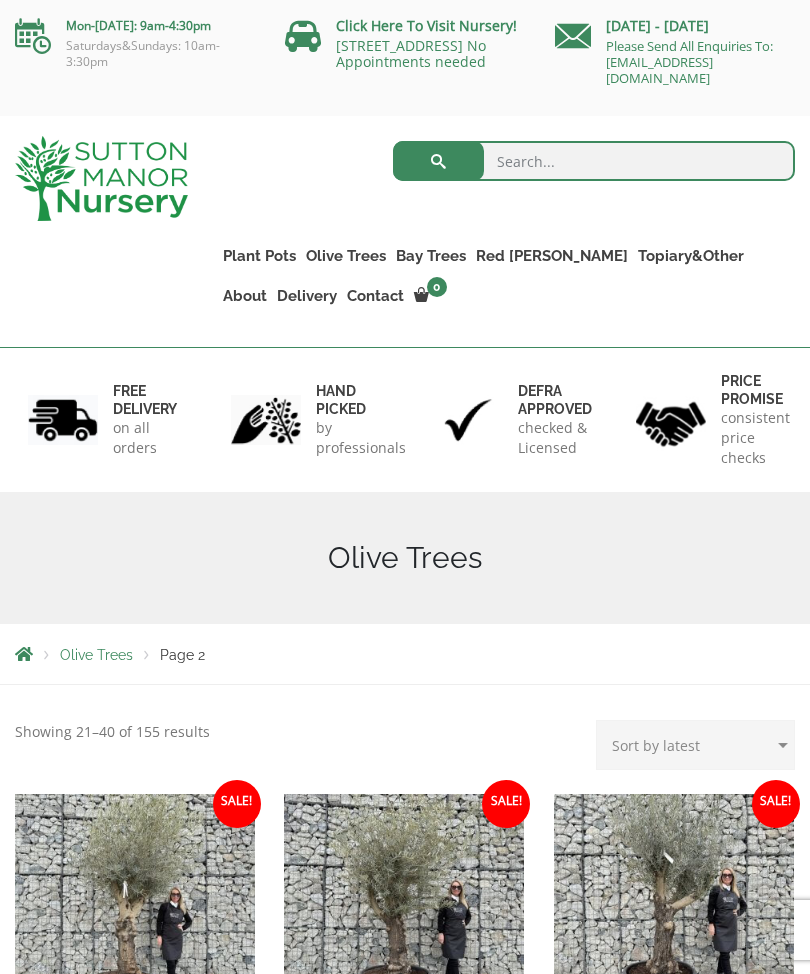 scroll, scrollTop: 0, scrollLeft: 0, axis: both 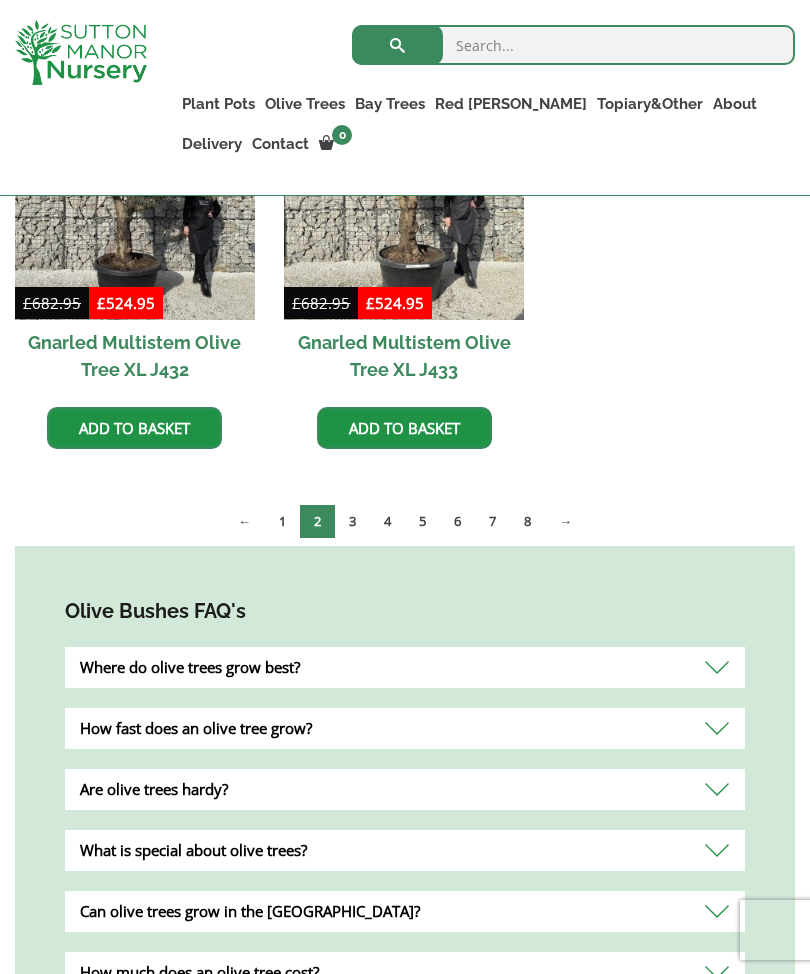 click on "3" at bounding box center (352, 521) 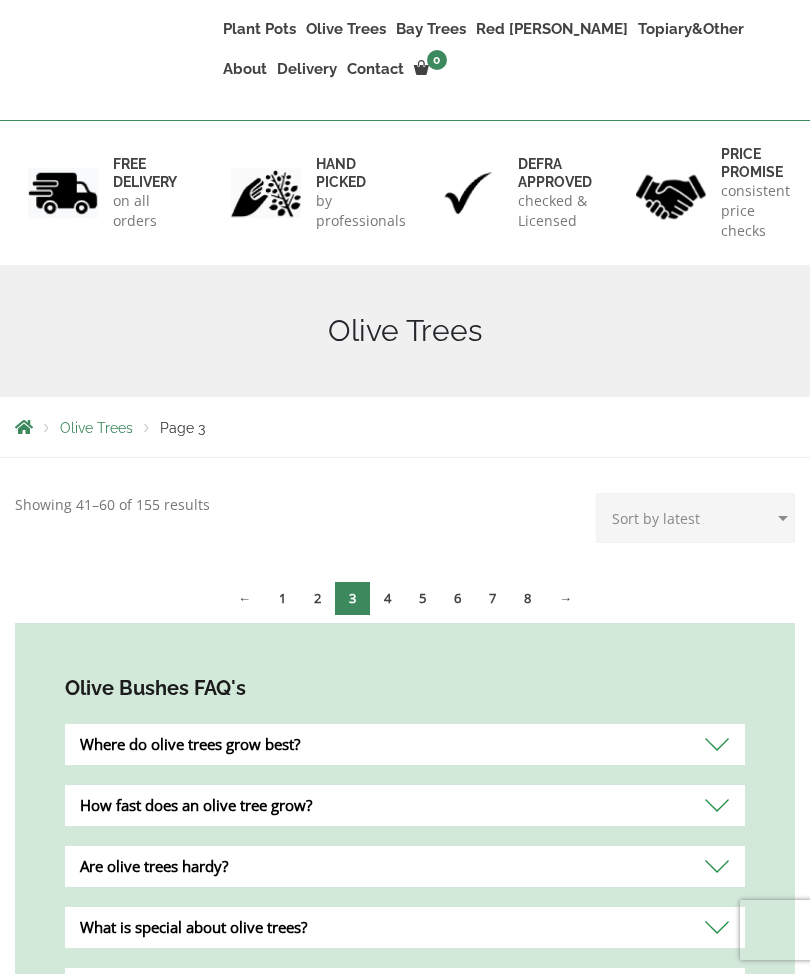 scroll, scrollTop: 582, scrollLeft: 0, axis: vertical 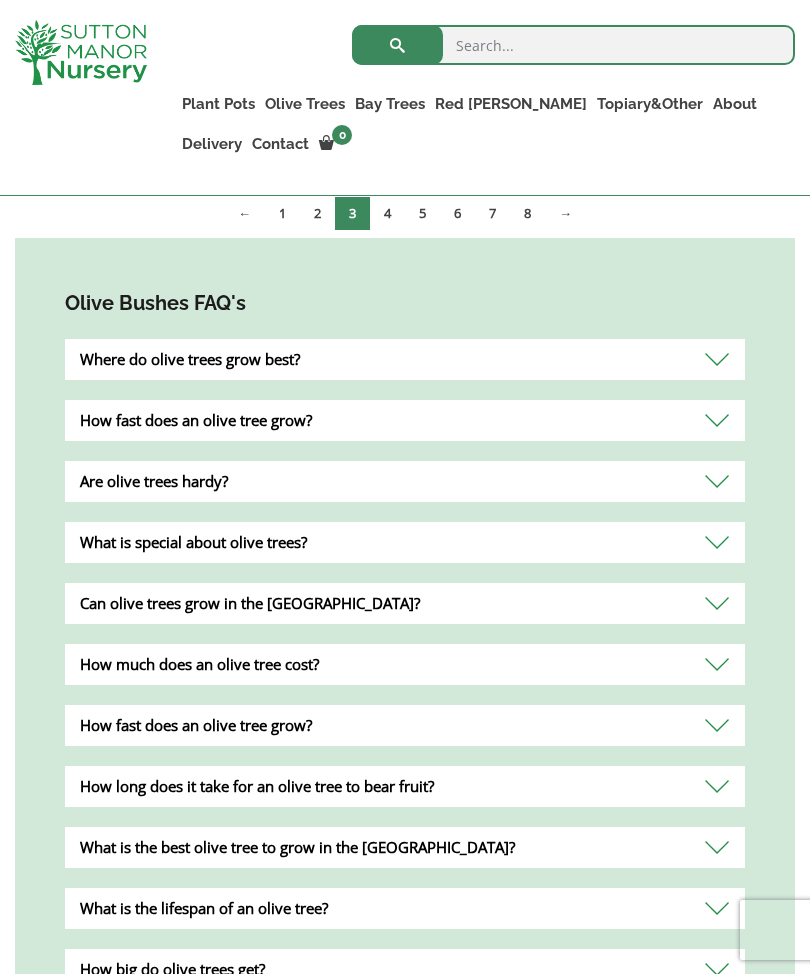 click on "Where do olive trees grow best?" at bounding box center [405, 359] 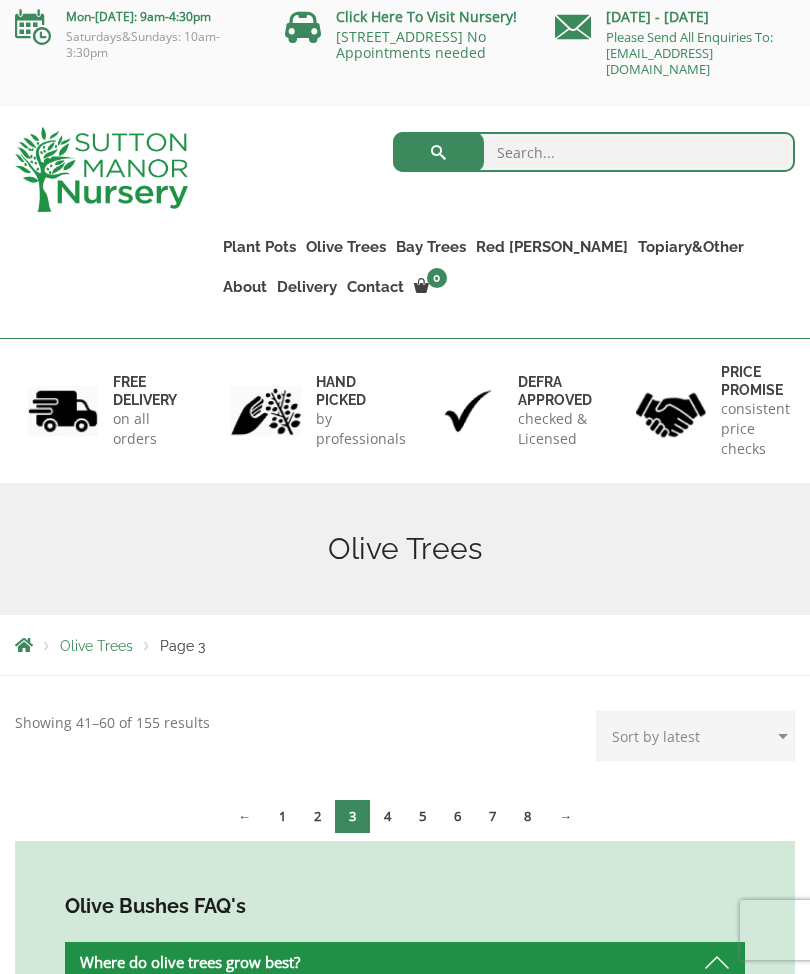 scroll, scrollTop: 0, scrollLeft: 0, axis: both 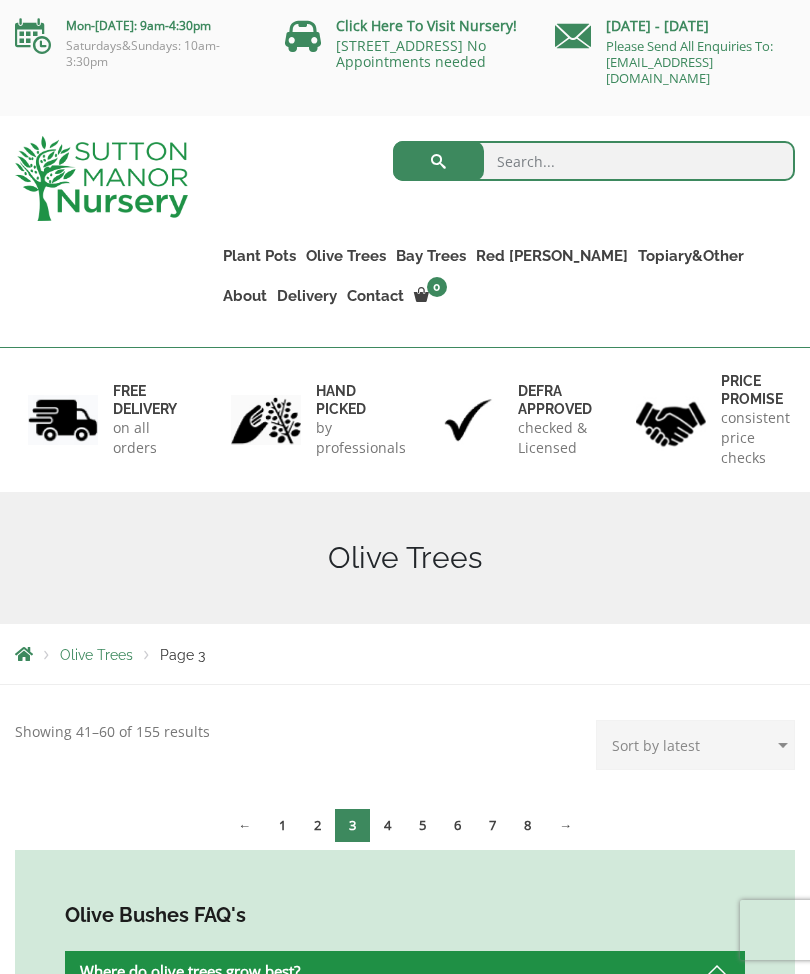 click on "Fibre Clay Pots" at bounding box center (0, 0) 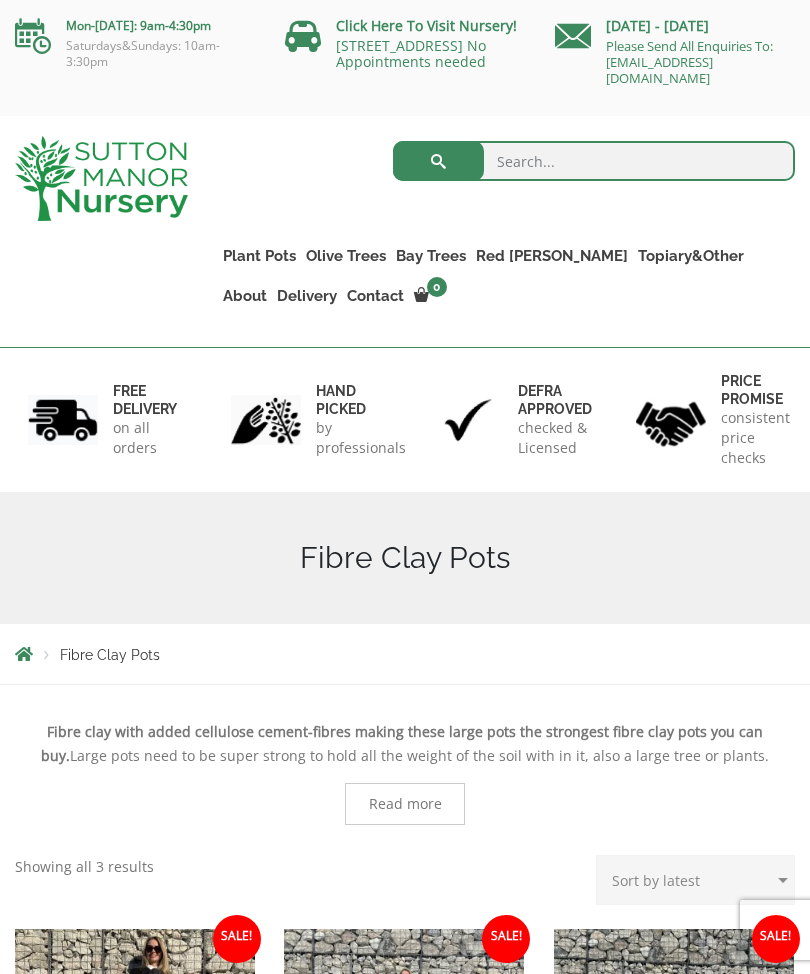 scroll, scrollTop: 0, scrollLeft: 0, axis: both 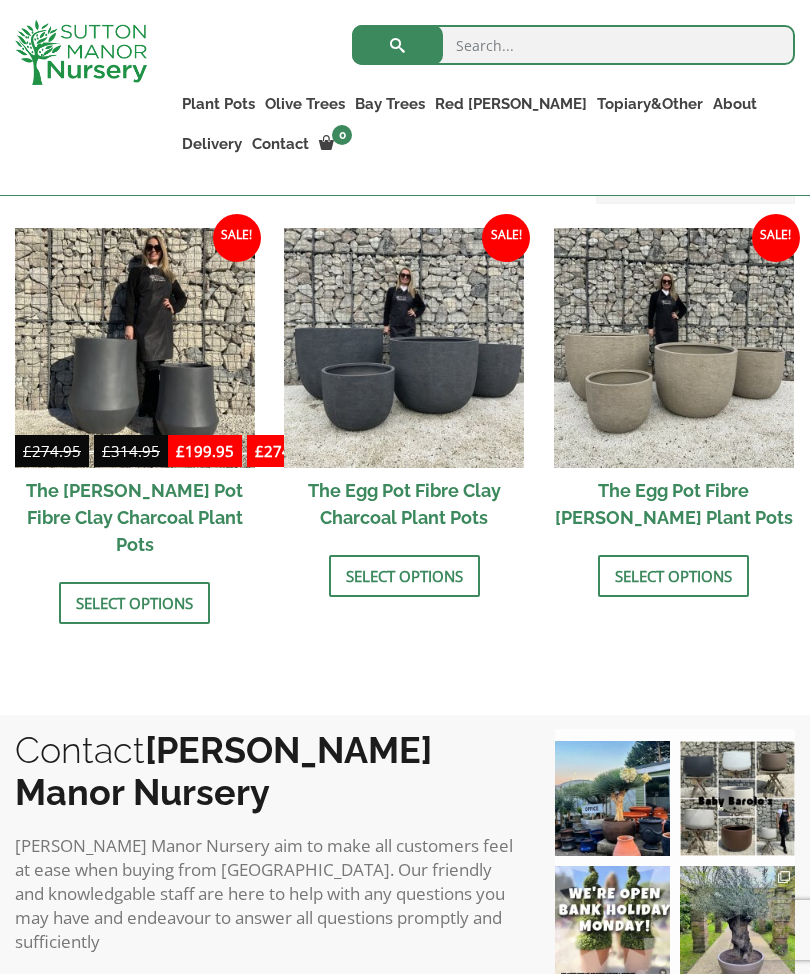 click on "Select options" at bounding box center (673, 576) 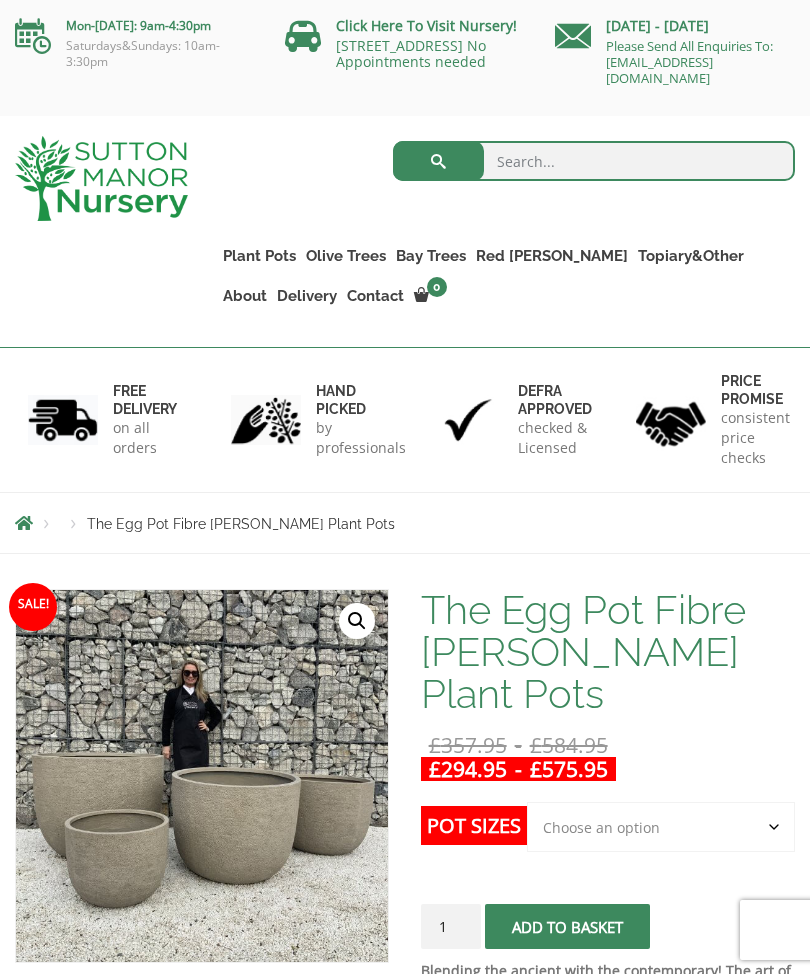 scroll, scrollTop: 0, scrollLeft: 0, axis: both 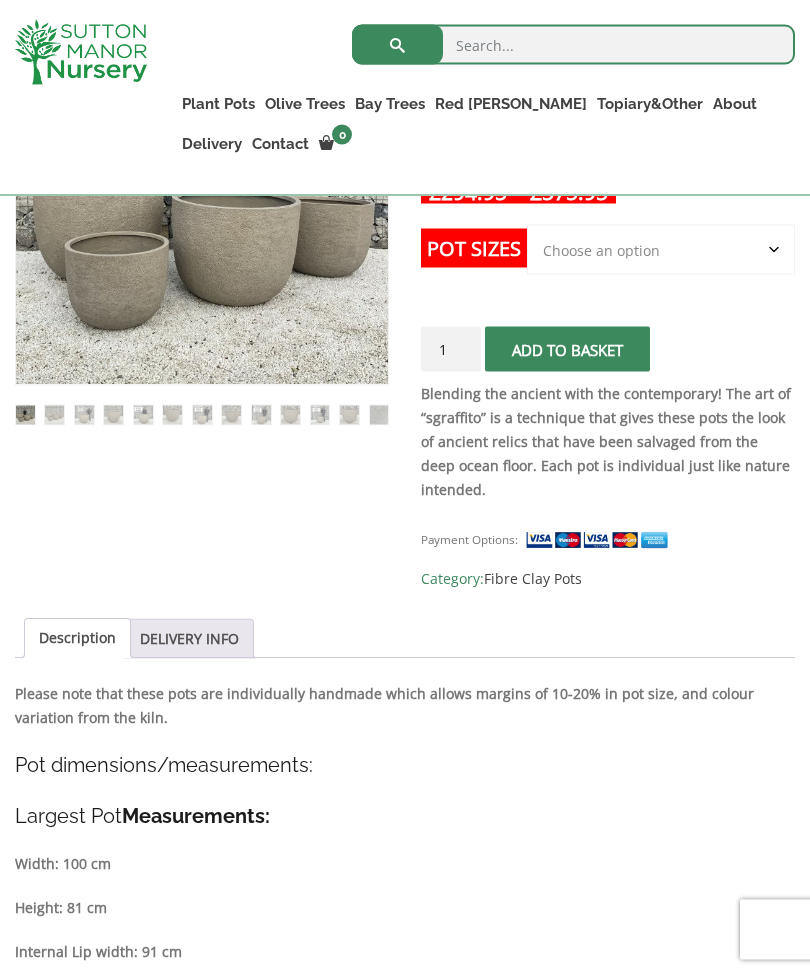 click on "Choose an option Click here to buy the 5th To Largest Pot In The Picture Click here to buy the 3rd To Largest Pot In The Picture Click here to buy the 2nd To Largest Pot In The Picture Click here to buy The Largest Pot In The Picture" 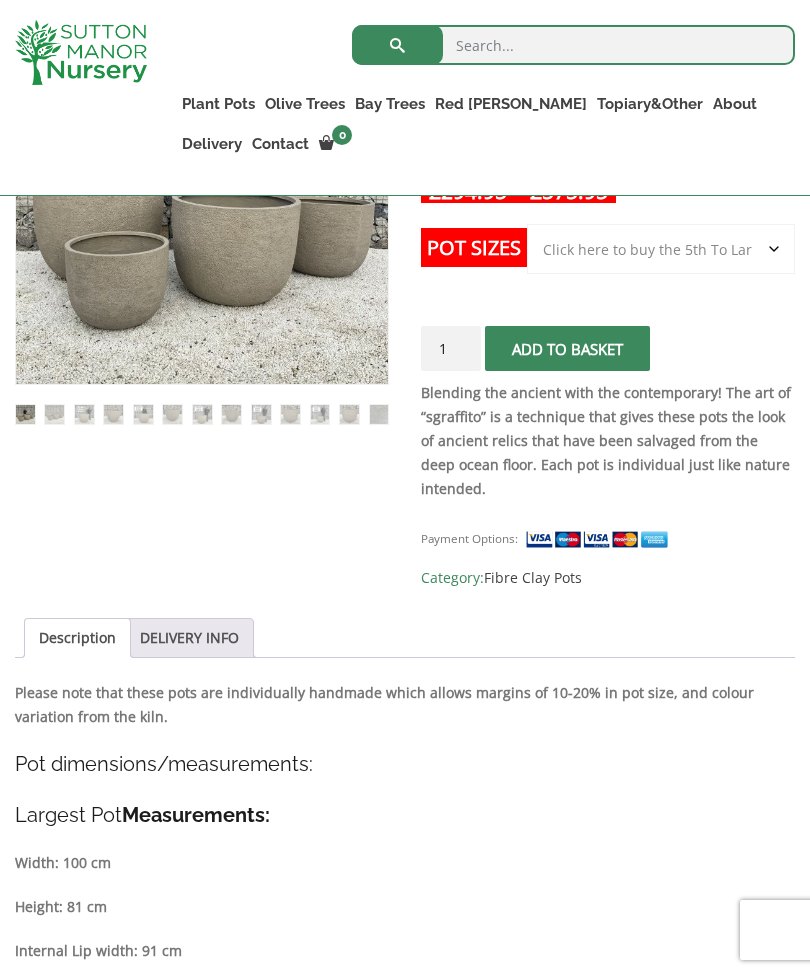 select on "Click here to buy the 5th To Largest Pot In The Picture" 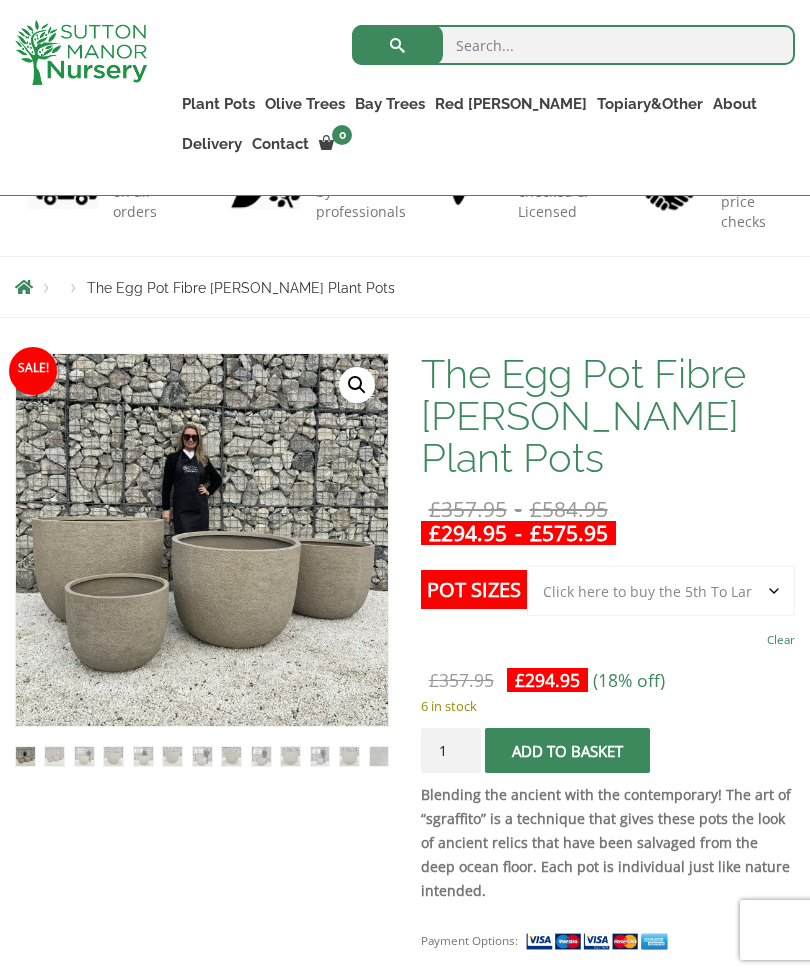 scroll, scrollTop: 0, scrollLeft: 49, axis: horizontal 